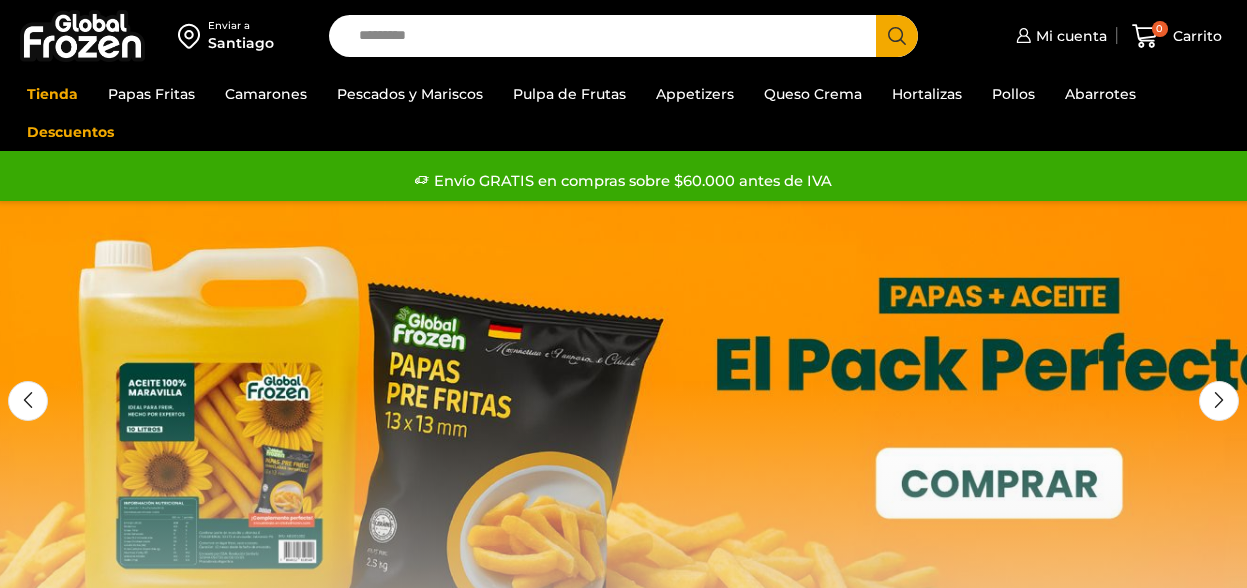 scroll, scrollTop: 0, scrollLeft: 0, axis: both 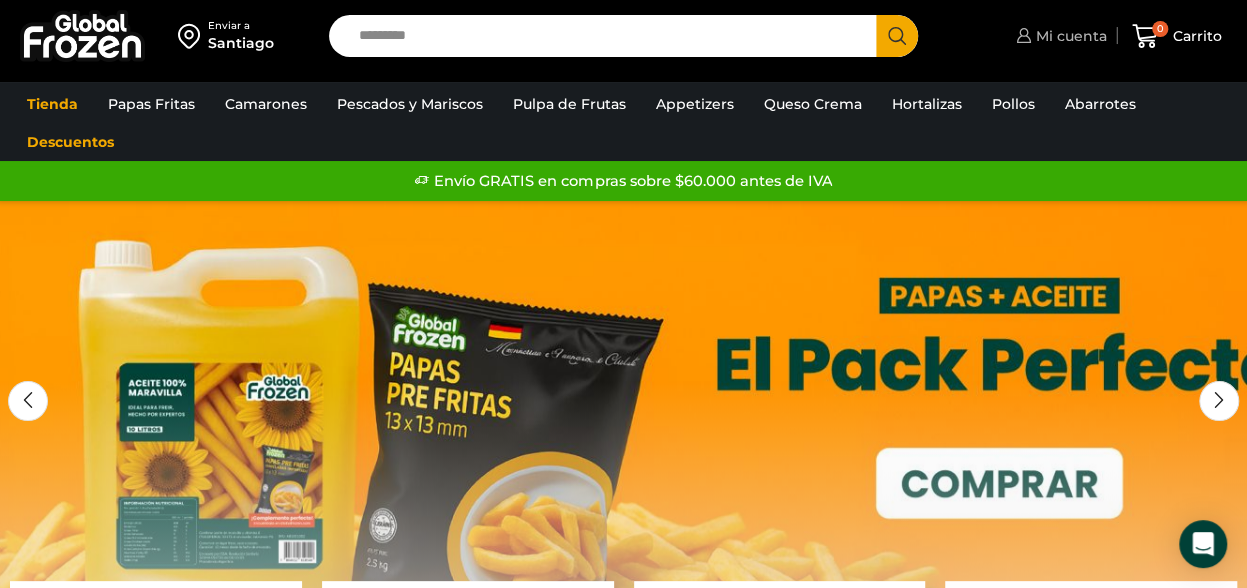 click on "Mi cuenta" at bounding box center [1069, 36] 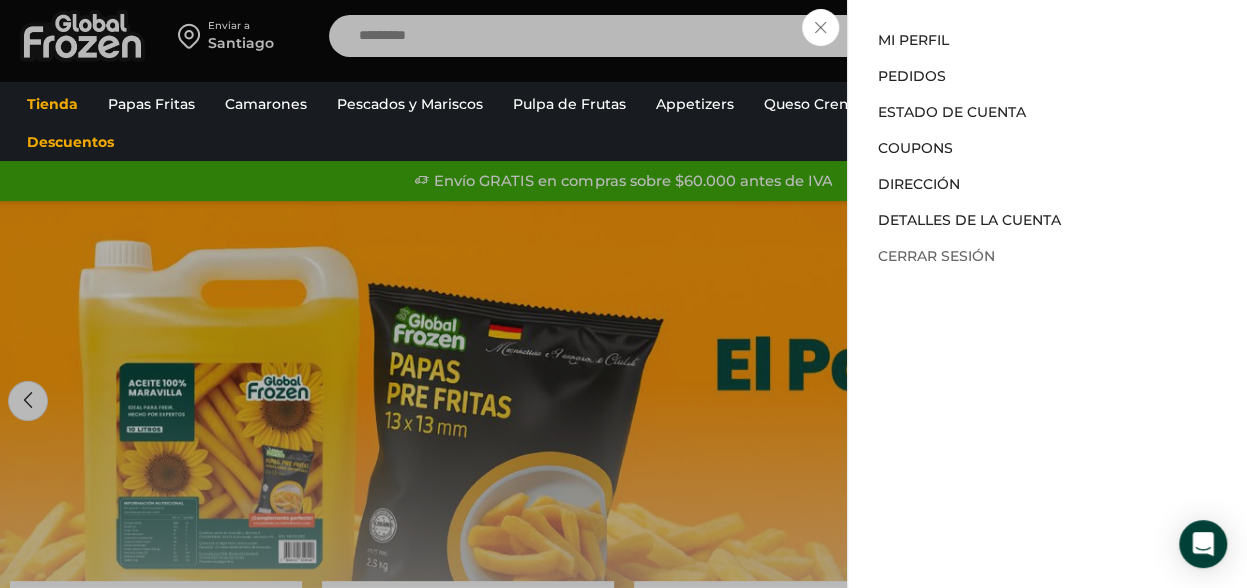 click on "Cerrar sesión" at bounding box center [936, 256] 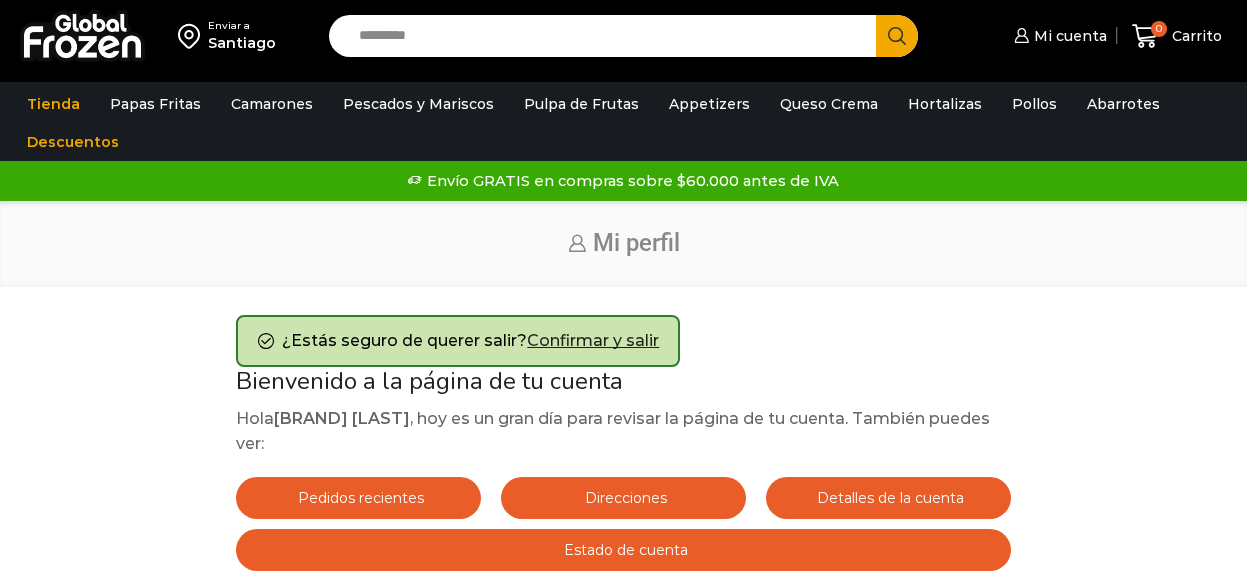 scroll, scrollTop: 0, scrollLeft: 0, axis: both 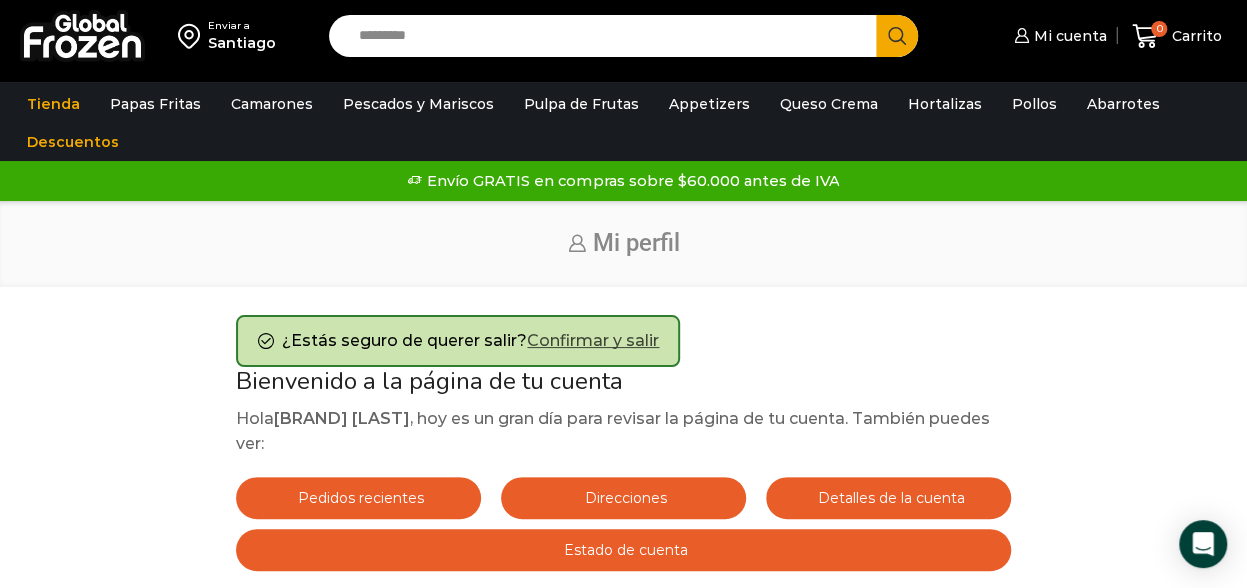 click on "Confirmar y salir" at bounding box center (593, 340) 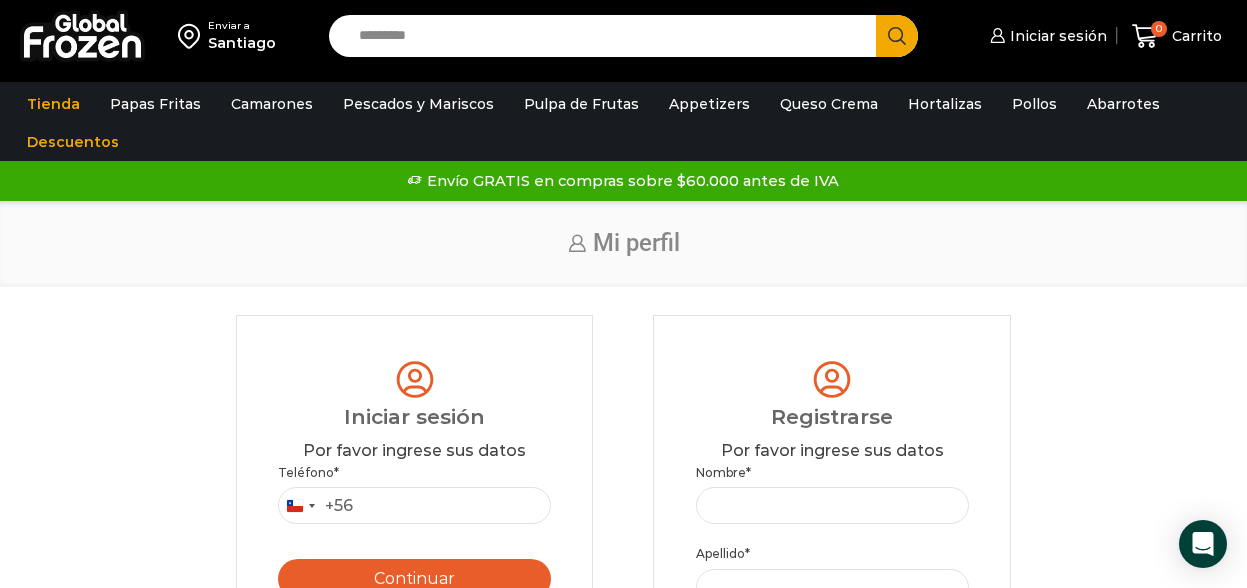 scroll, scrollTop: 0, scrollLeft: 0, axis: both 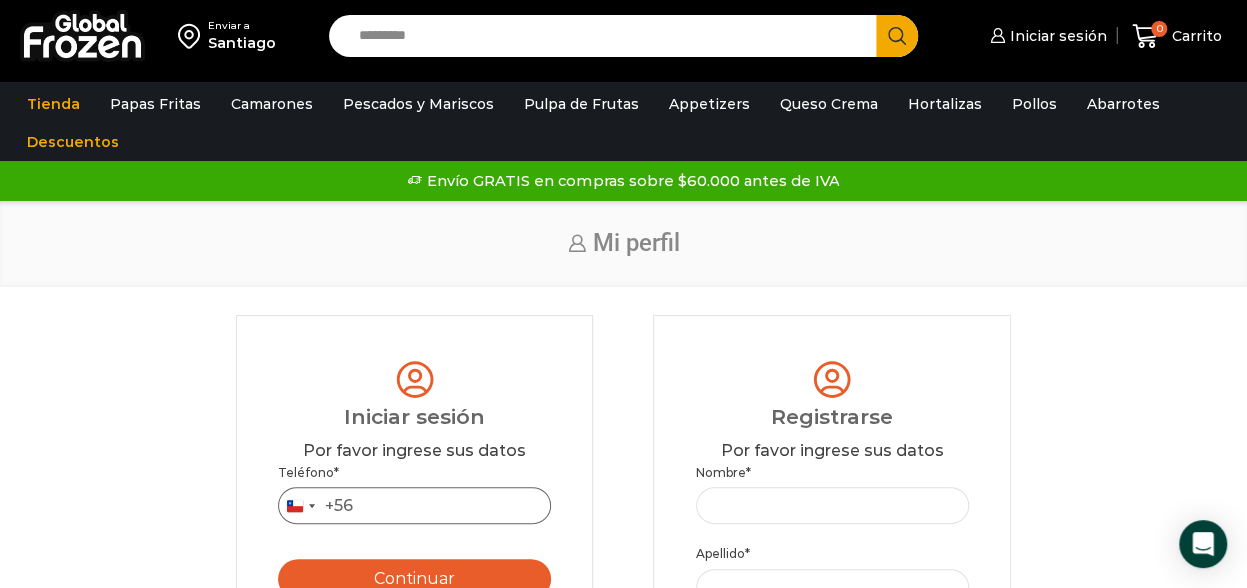 click on "Teléfono
*" at bounding box center (414, 505) 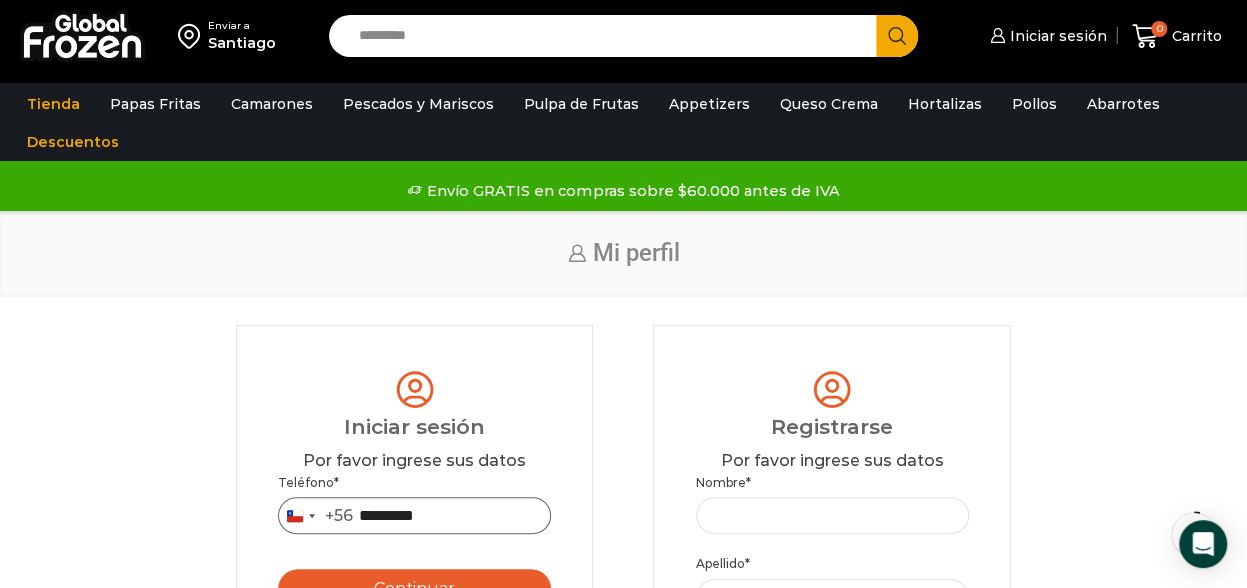 scroll, scrollTop: 100, scrollLeft: 0, axis: vertical 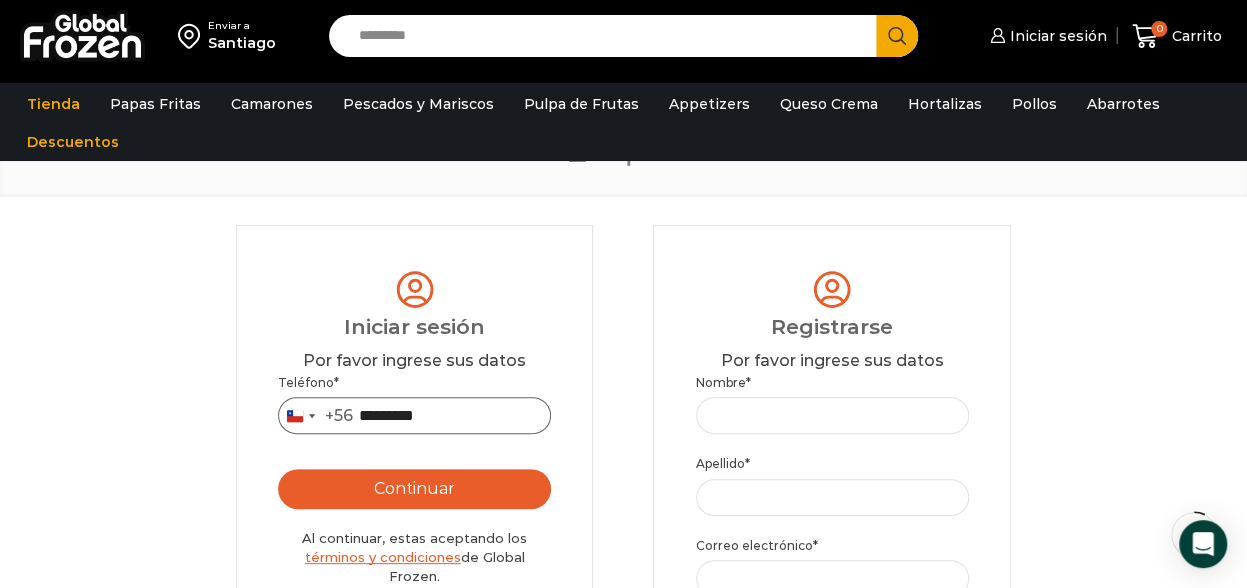type on "*********" 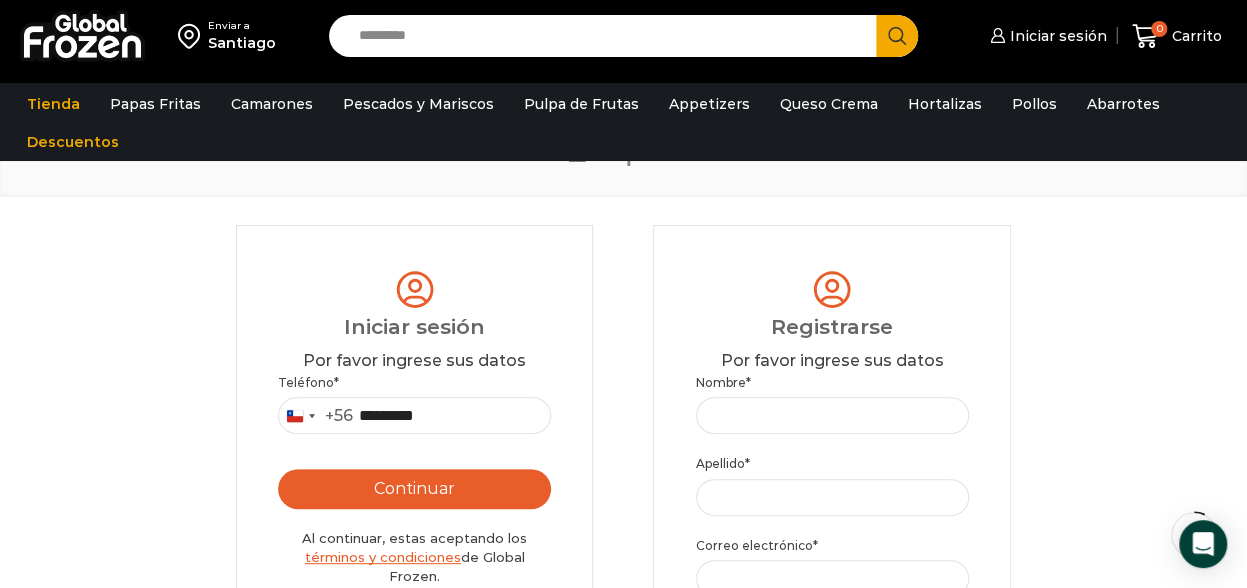 click on "Continuar" at bounding box center [414, 489] 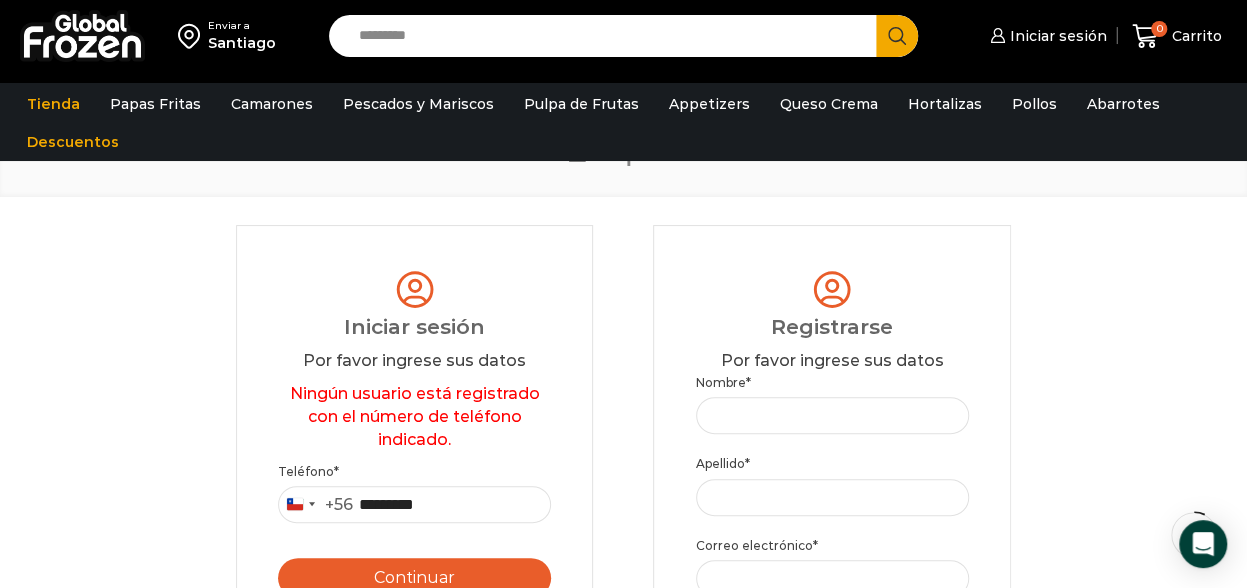 type on "Enviar código" 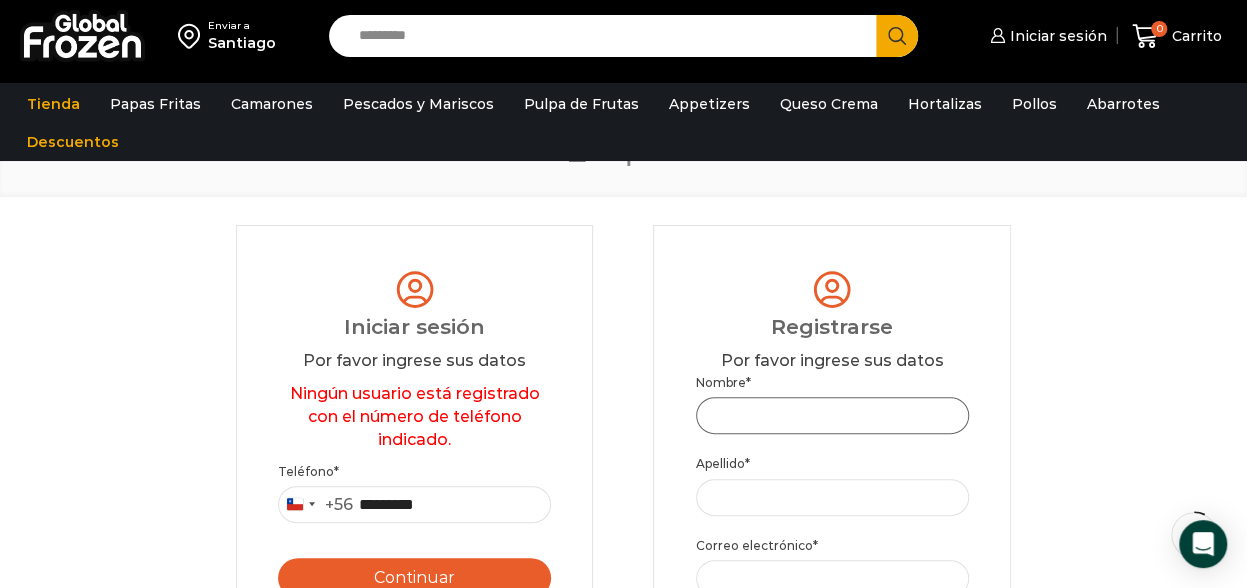 click on "Nombre  *" at bounding box center [832, 415] 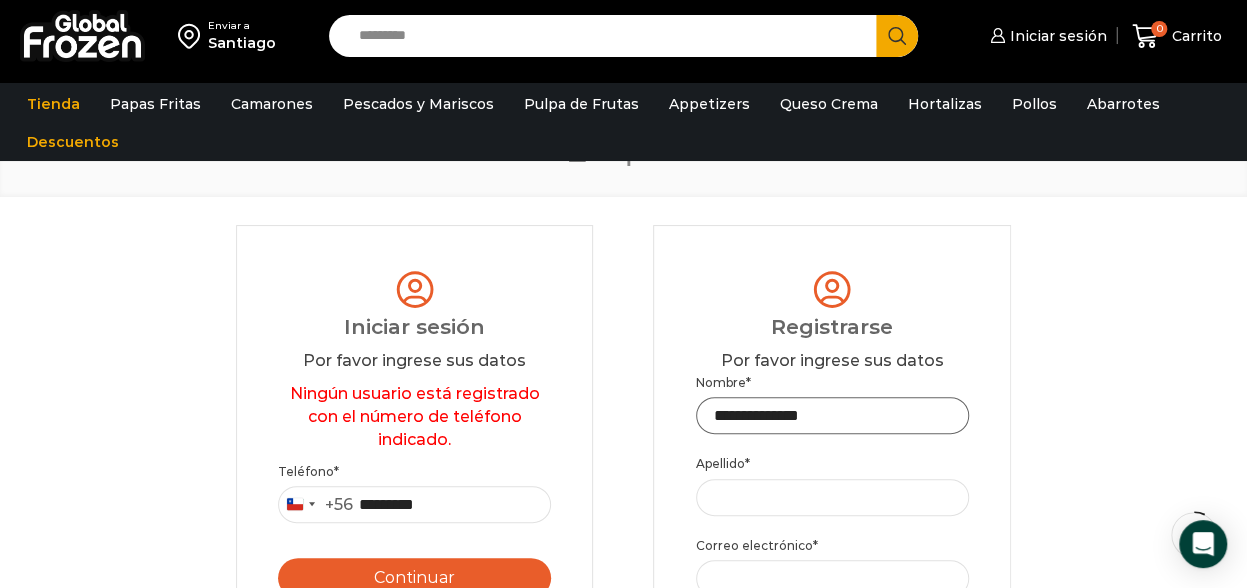 drag, startPoint x: 782, startPoint y: 417, endPoint x: 870, endPoint y: 425, distance: 88.362885 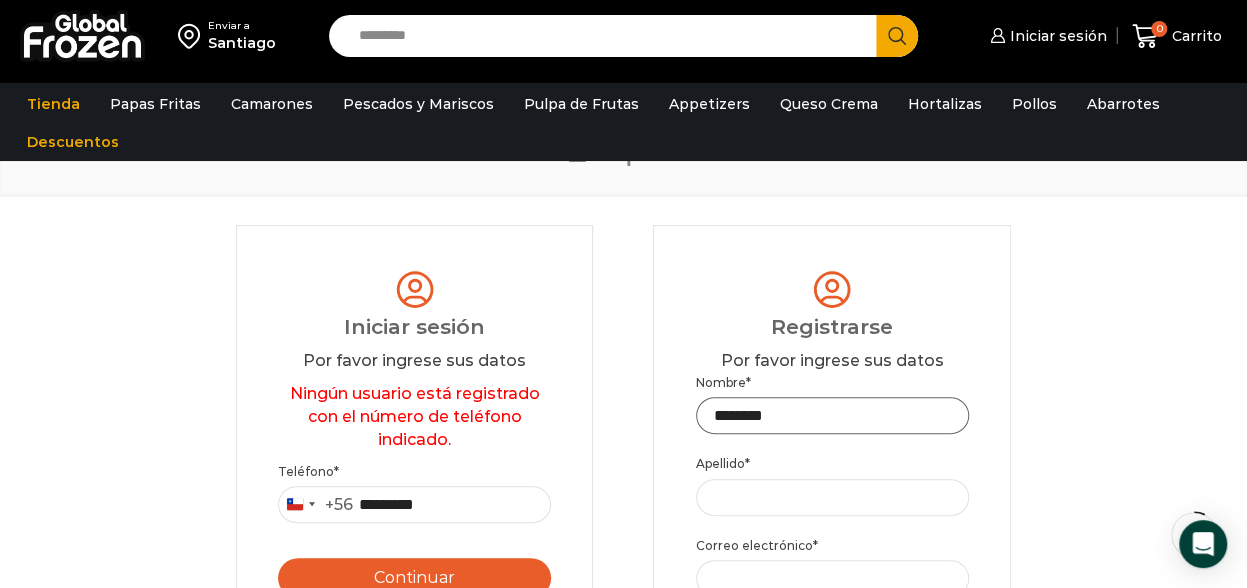 type on "*******" 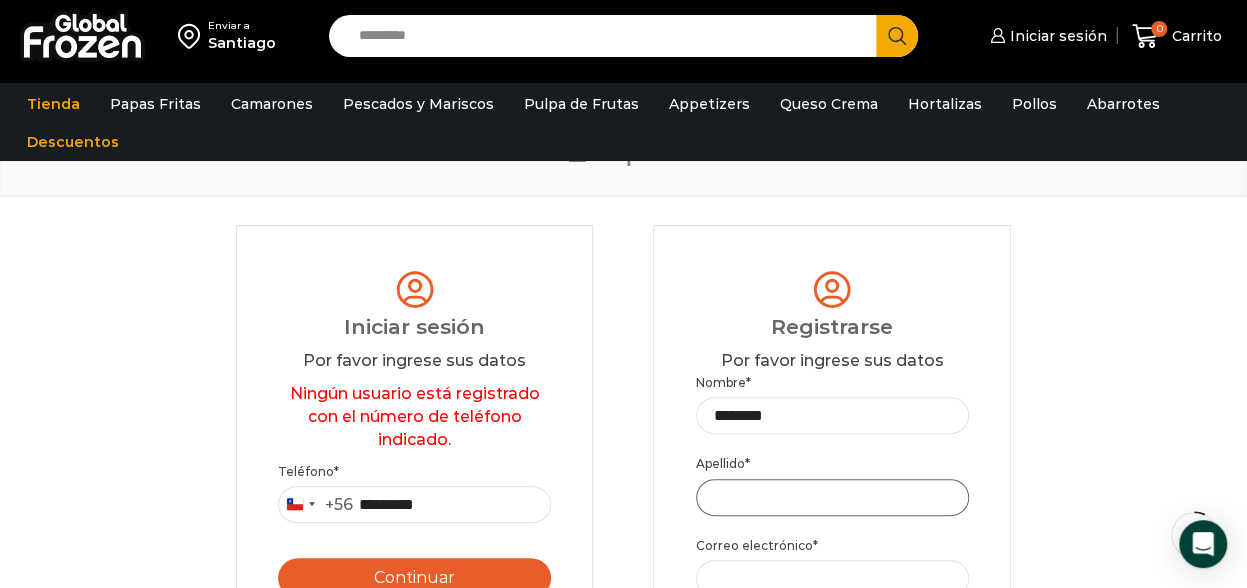 click on "Apellido  *" at bounding box center [832, 497] 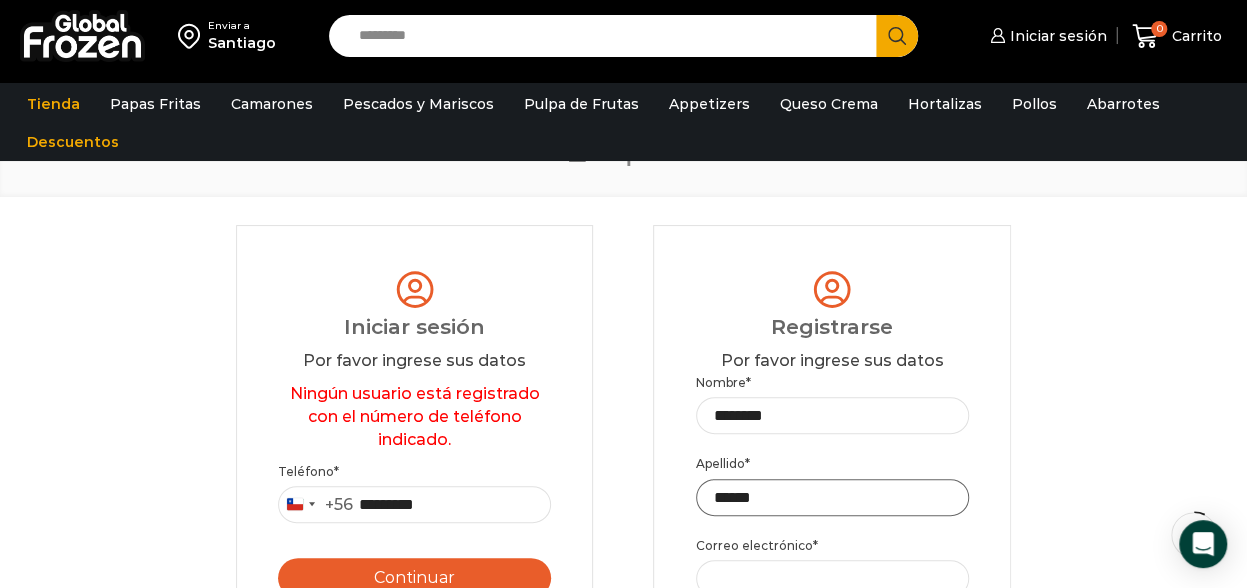 type on "******" 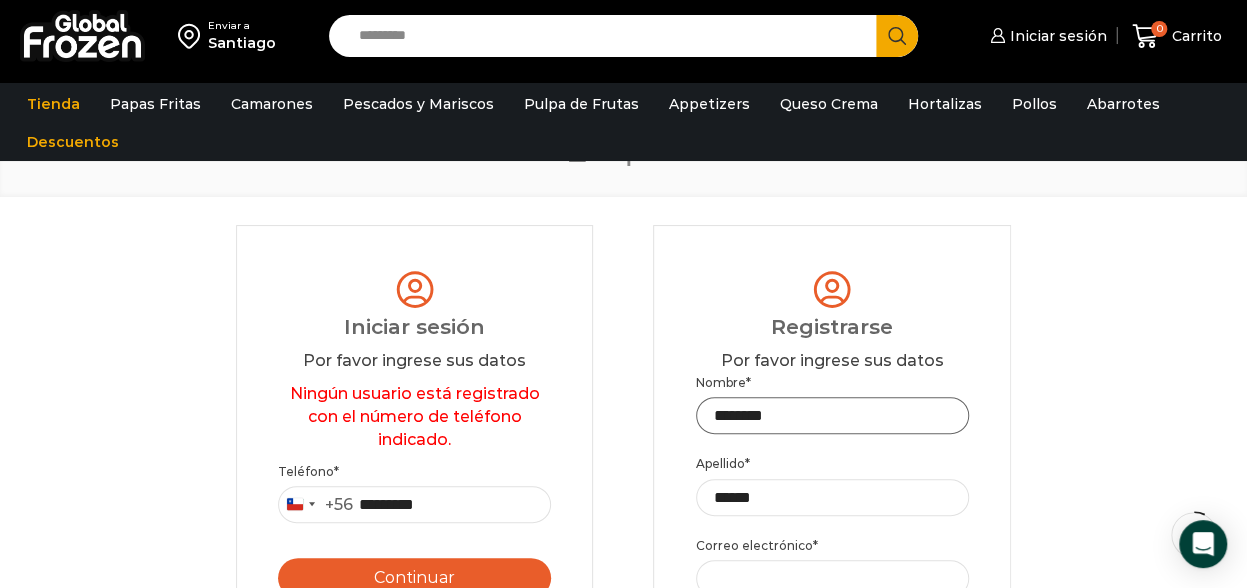 click on "*******" at bounding box center (832, 415) 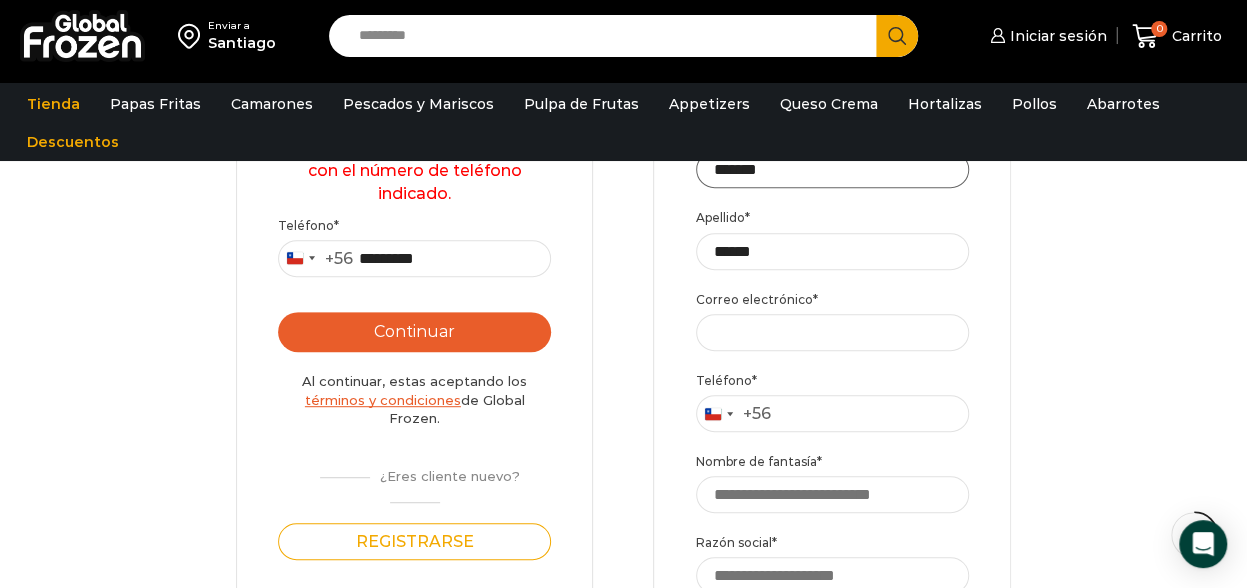scroll, scrollTop: 400, scrollLeft: 0, axis: vertical 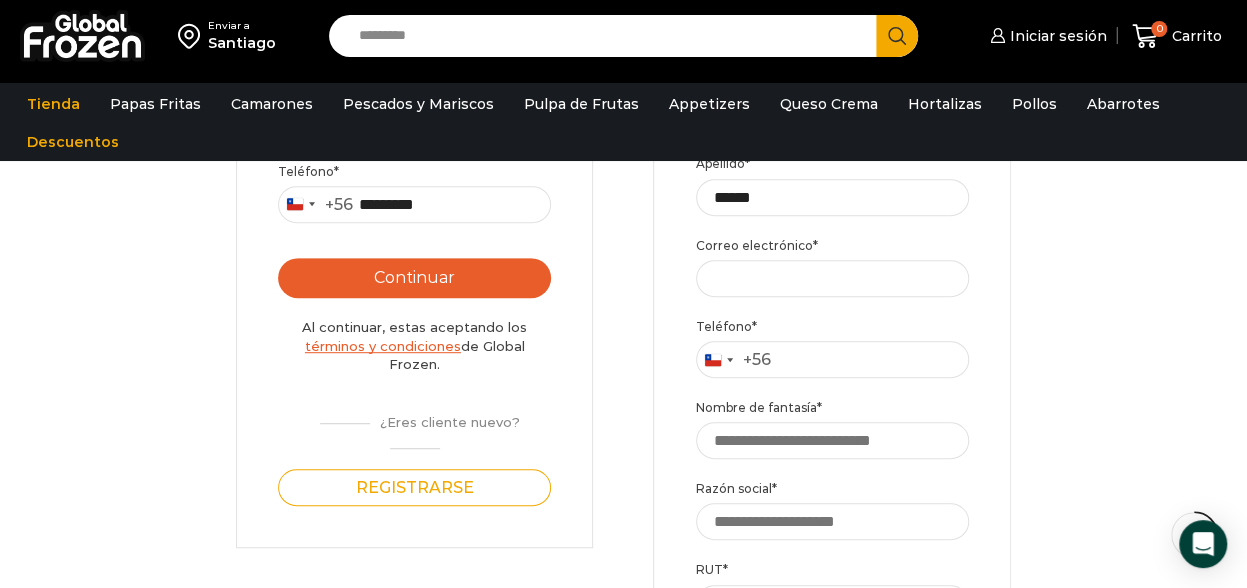 type on "*******" 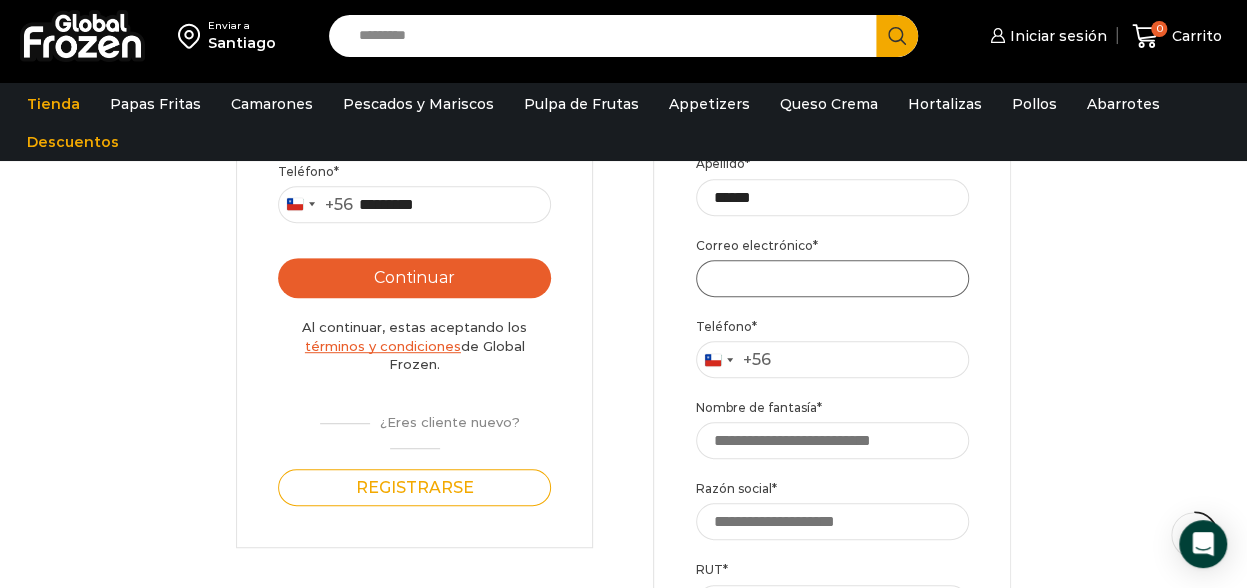 click on "Correo electrónico  *" at bounding box center [832, 278] 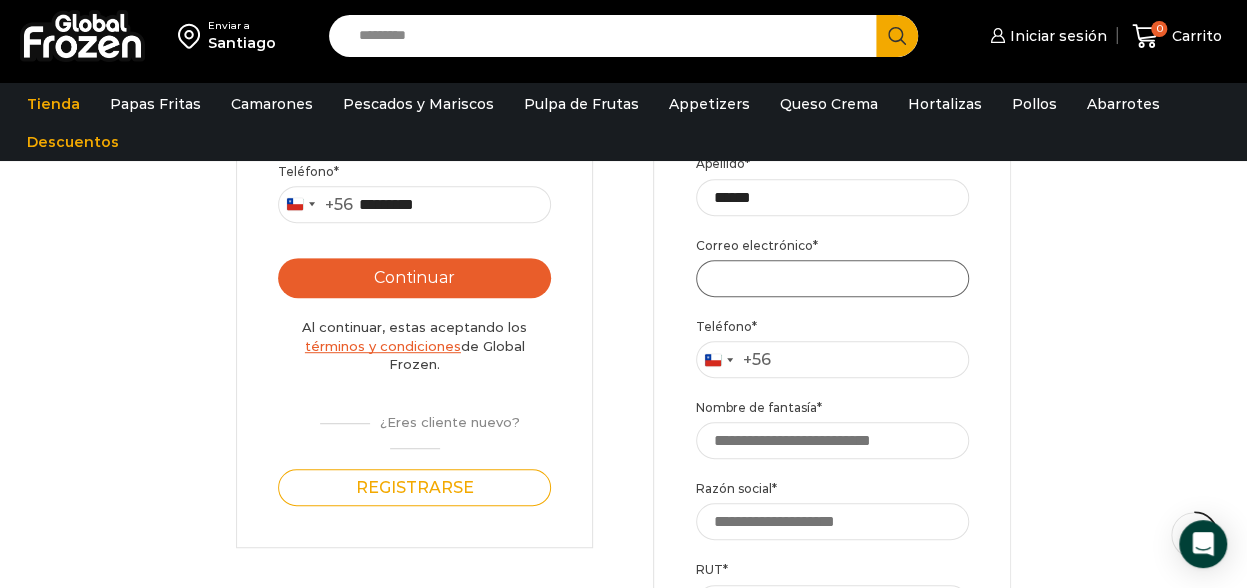 paste on "**********" 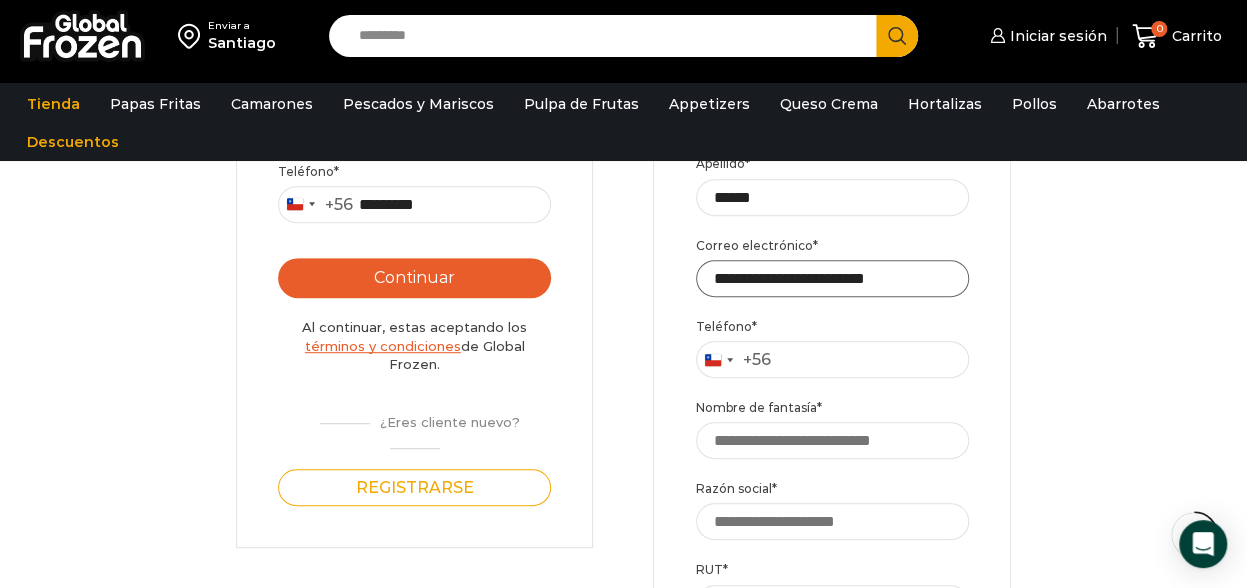 type on "**********" 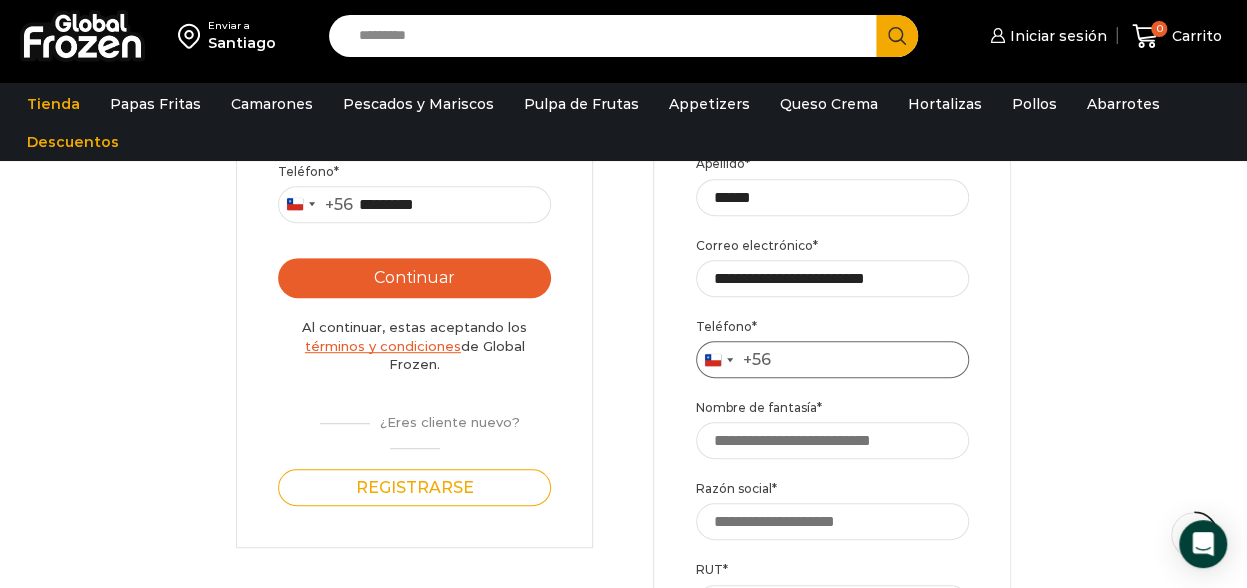 click on "Teléfono  *" at bounding box center (832, 359) 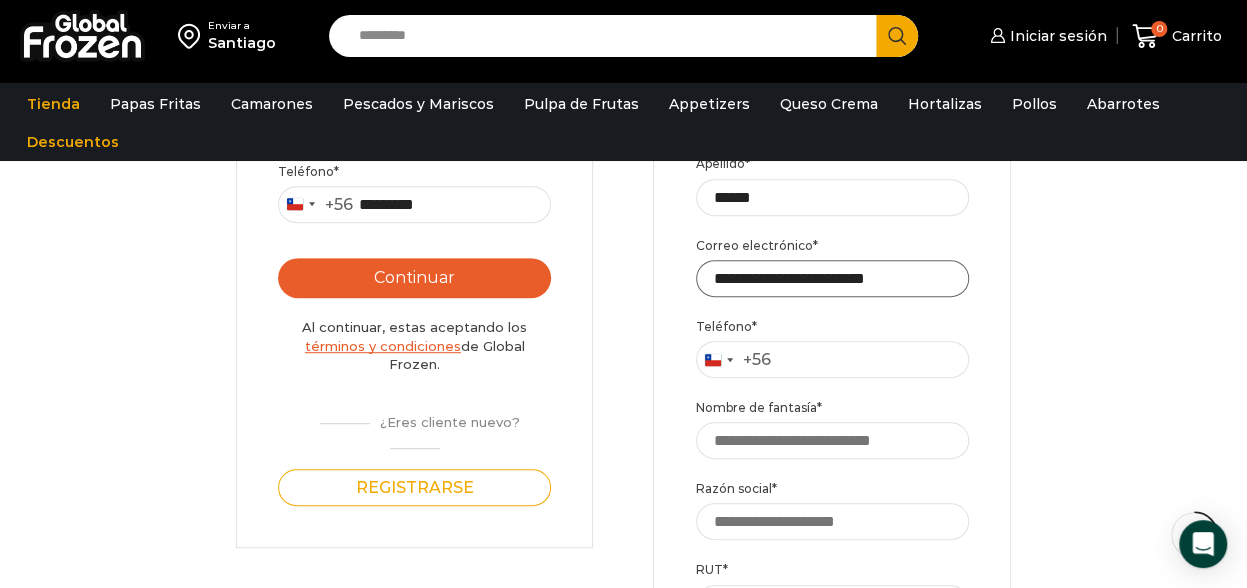 click on "**********" at bounding box center [832, 278] 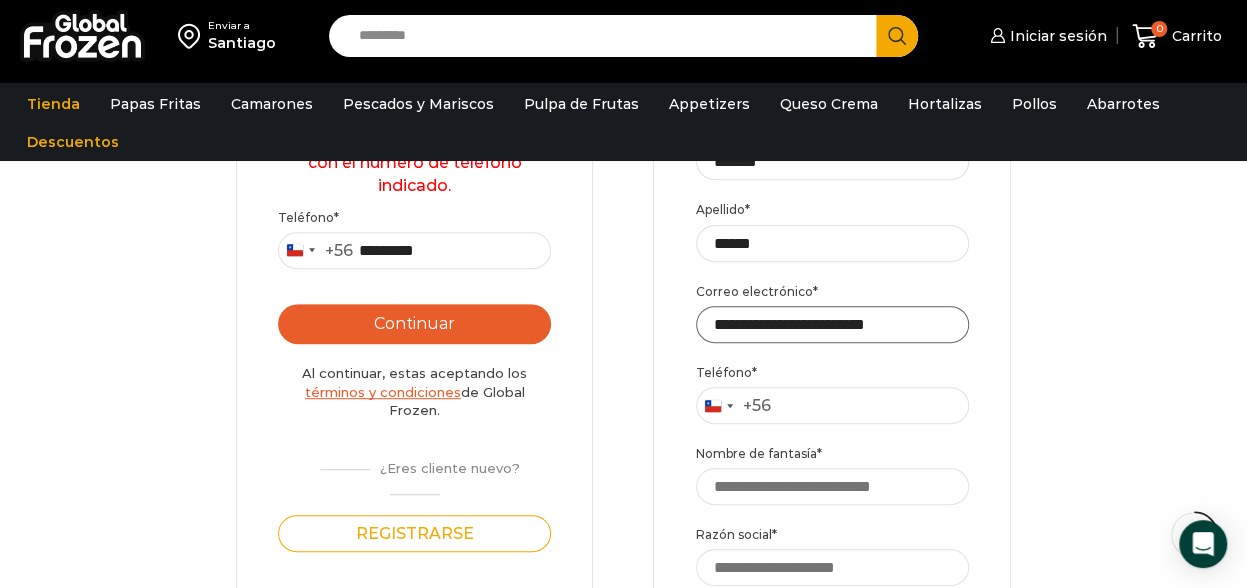 scroll, scrollTop: 400, scrollLeft: 0, axis: vertical 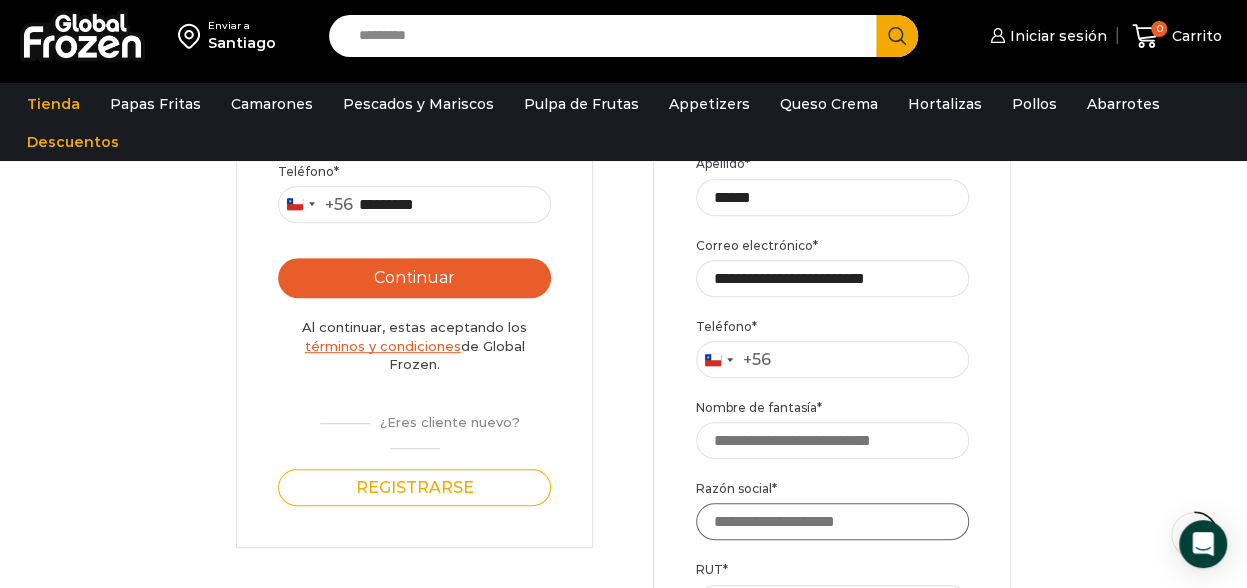 click on "Razón social  *" at bounding box center (832, 521) 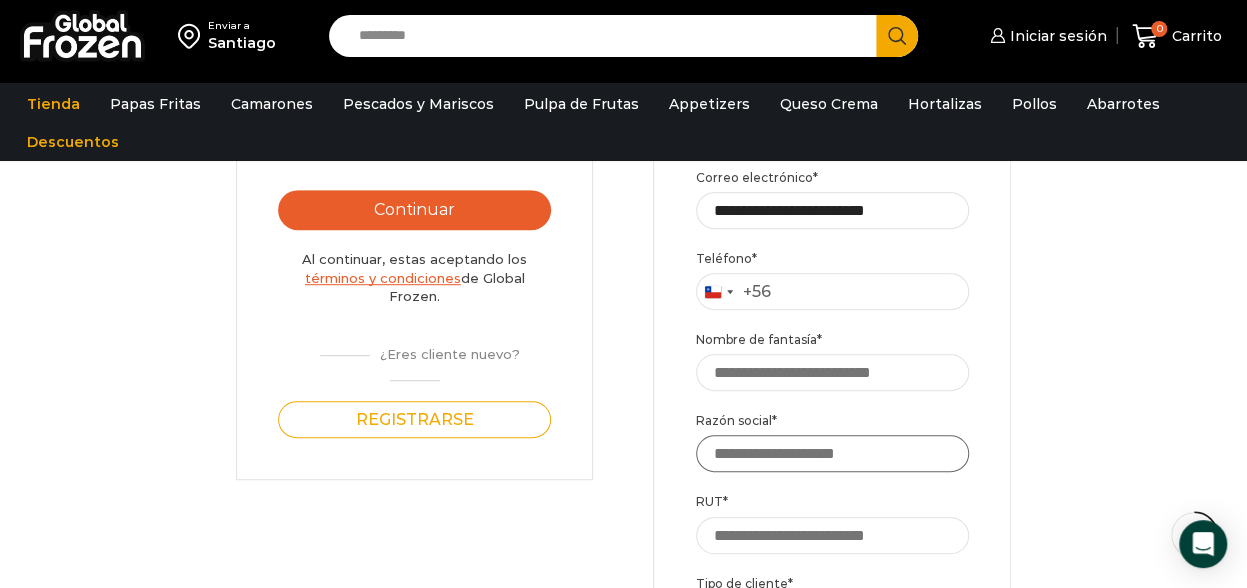 scroll, scrollTop: 500, scrollLeft: 0, axis: vertical 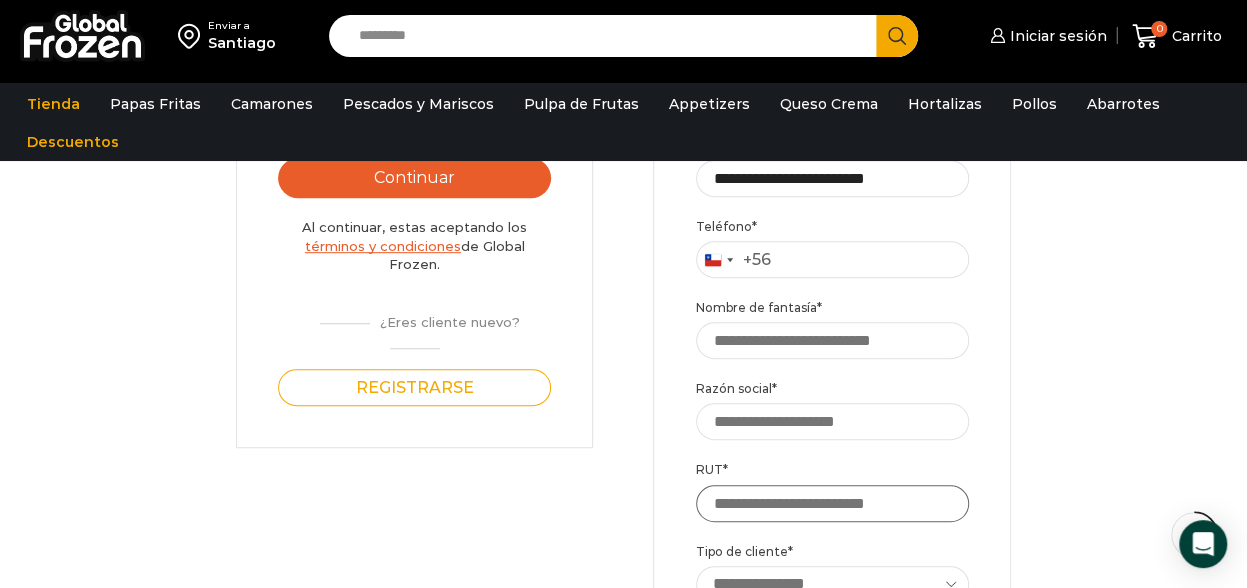 click on "RUT  *" at bounding box center (832, 503) 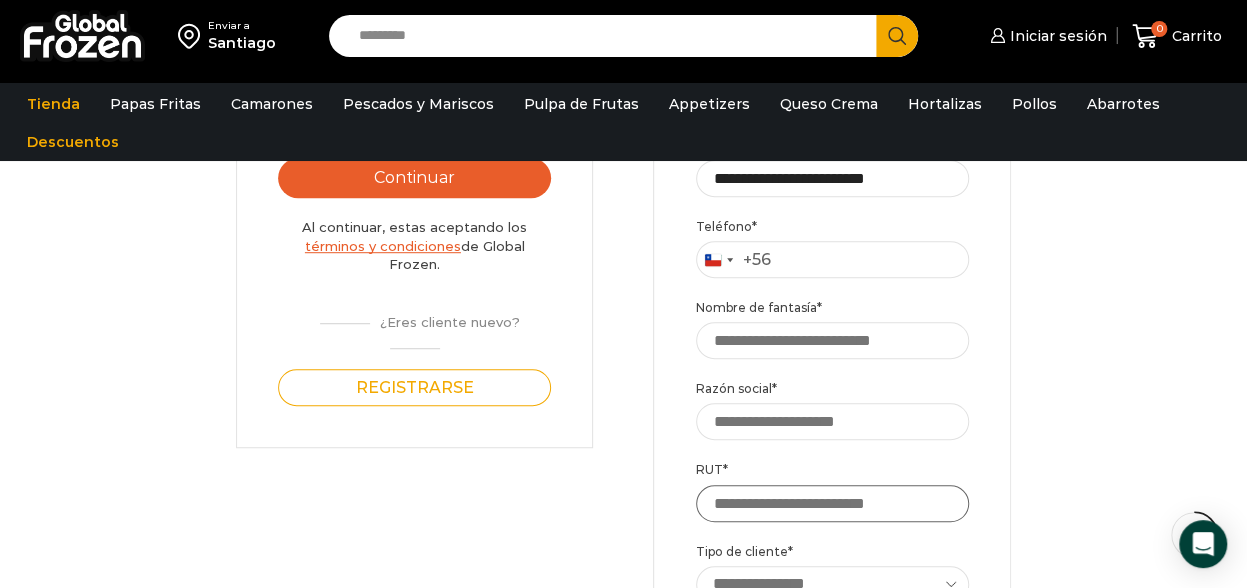 paste on "*********" 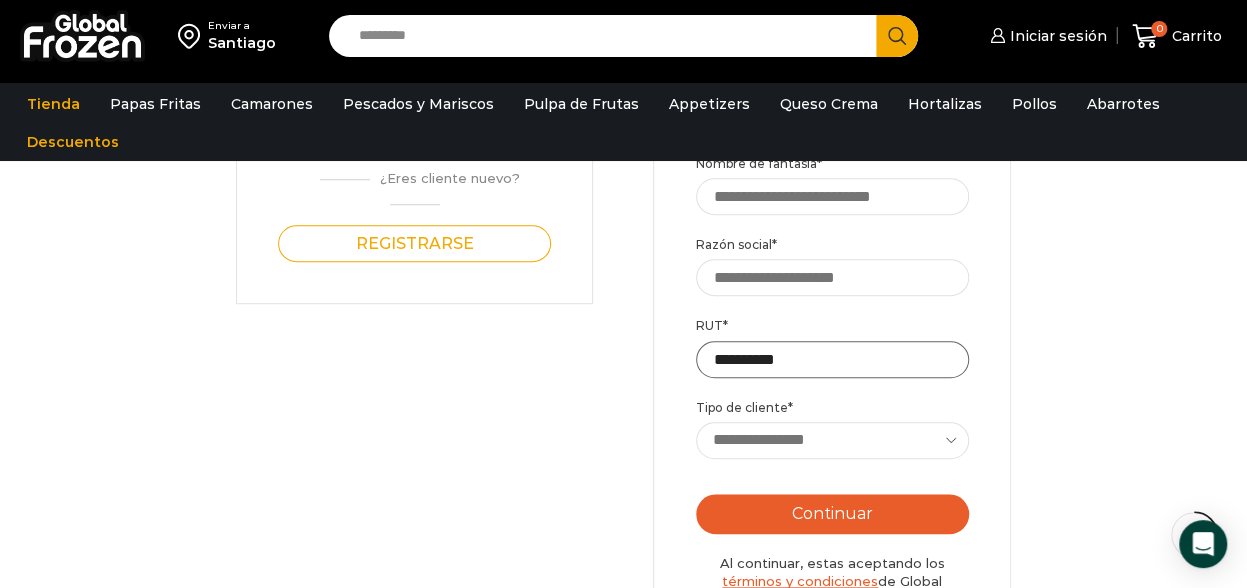 scroll, scrollTop: 700, scrollLeft: 0, axis: vertical 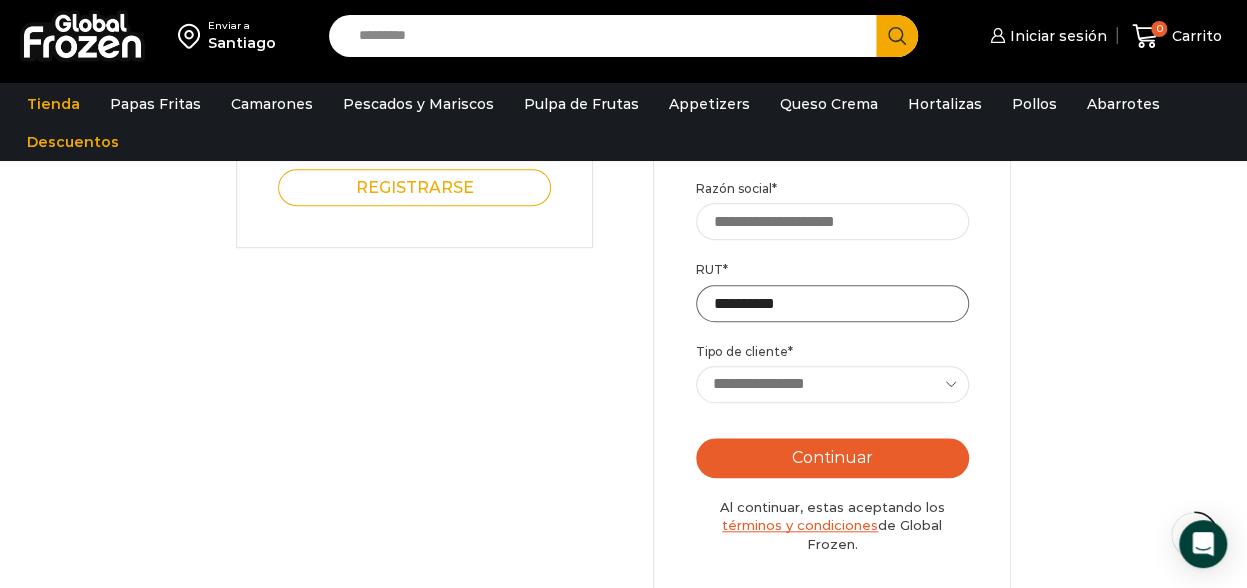 type on "**********" 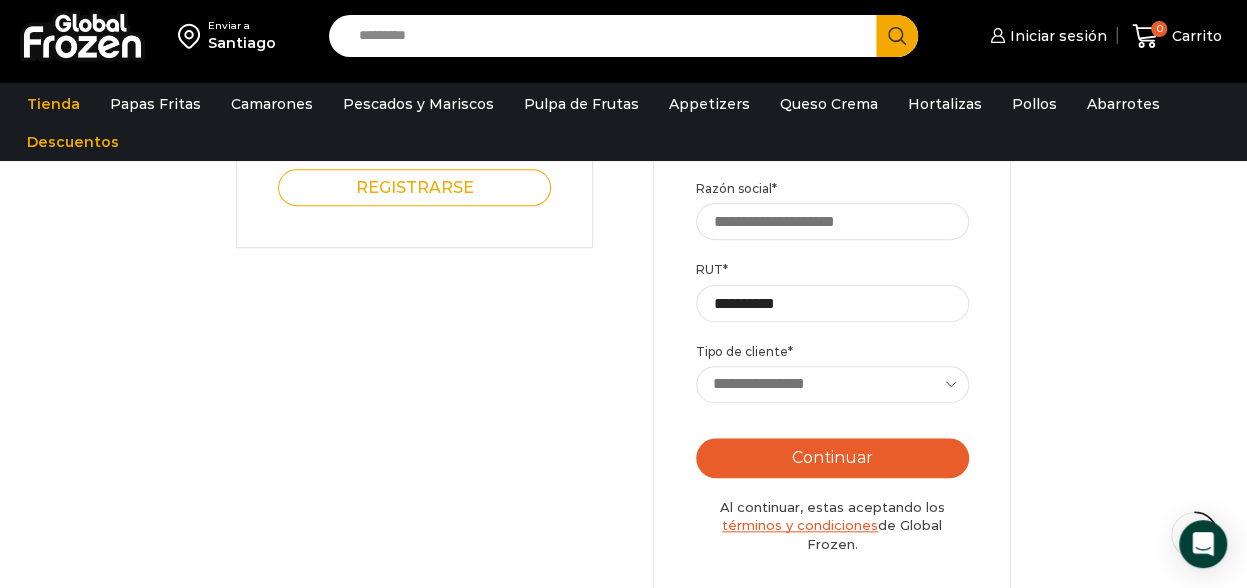 click on "**********" at bounding box center (833, 384) 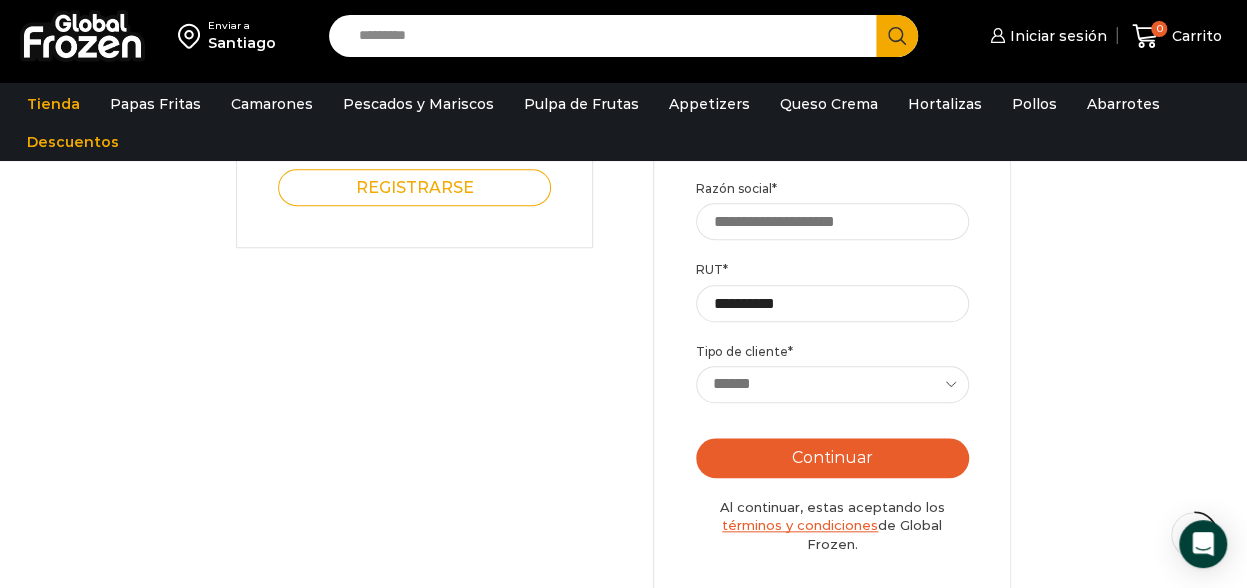 click on "**********" at bounding box center [833, 384] 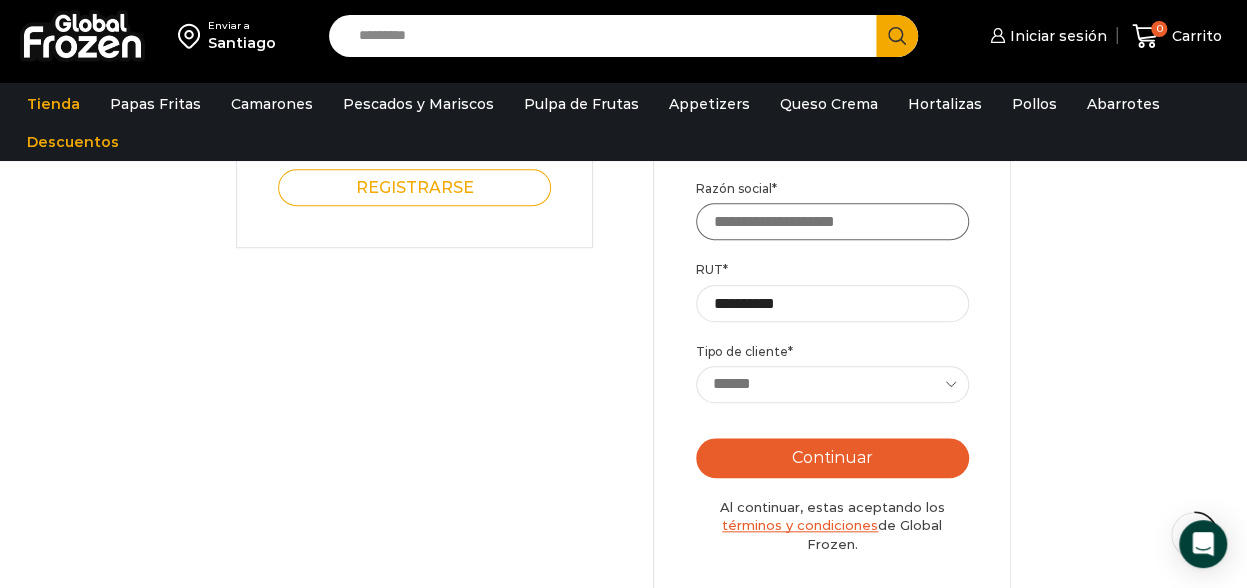 click on "Razón social  *" at bounding box center (832, 221) 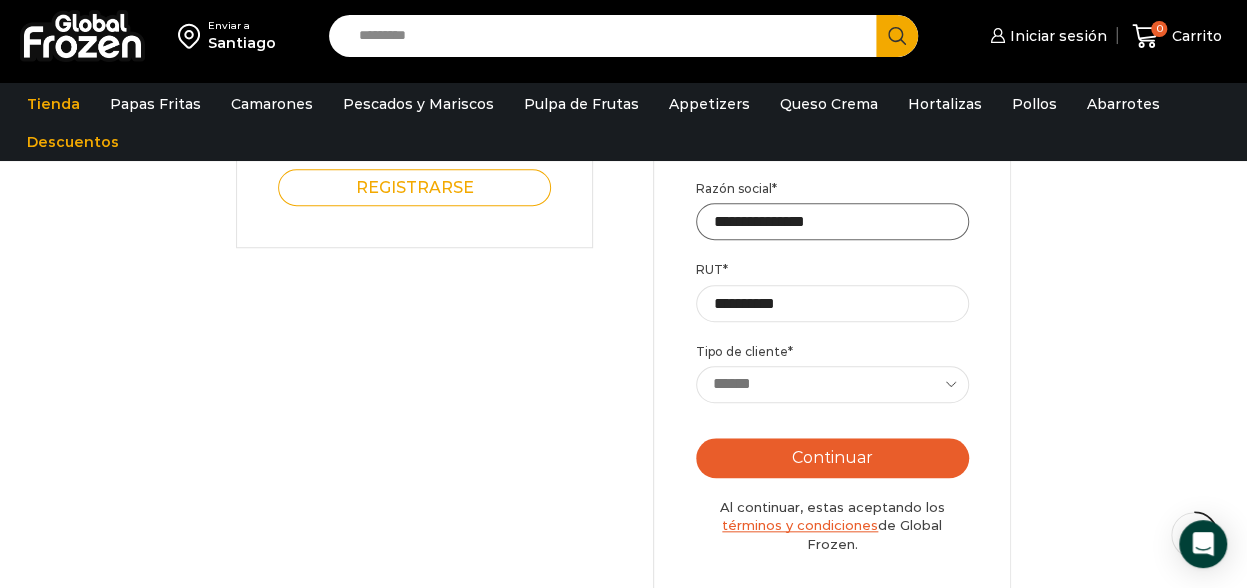 type on "**********" 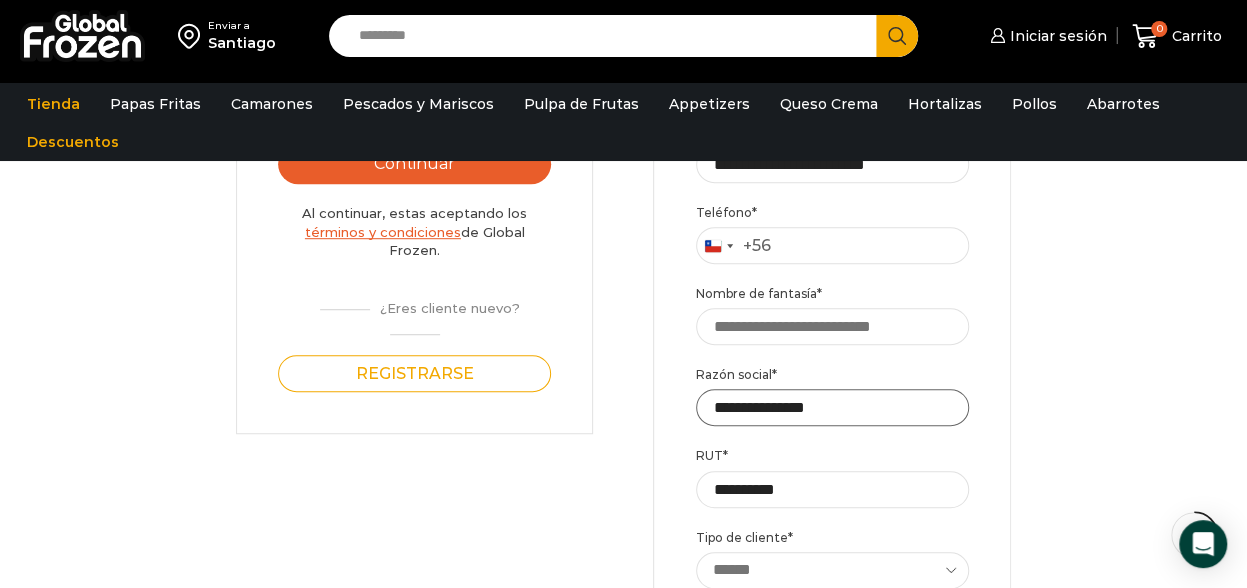 scroll, scrollTop: 500, scrollLeft: 0, axis: vertical 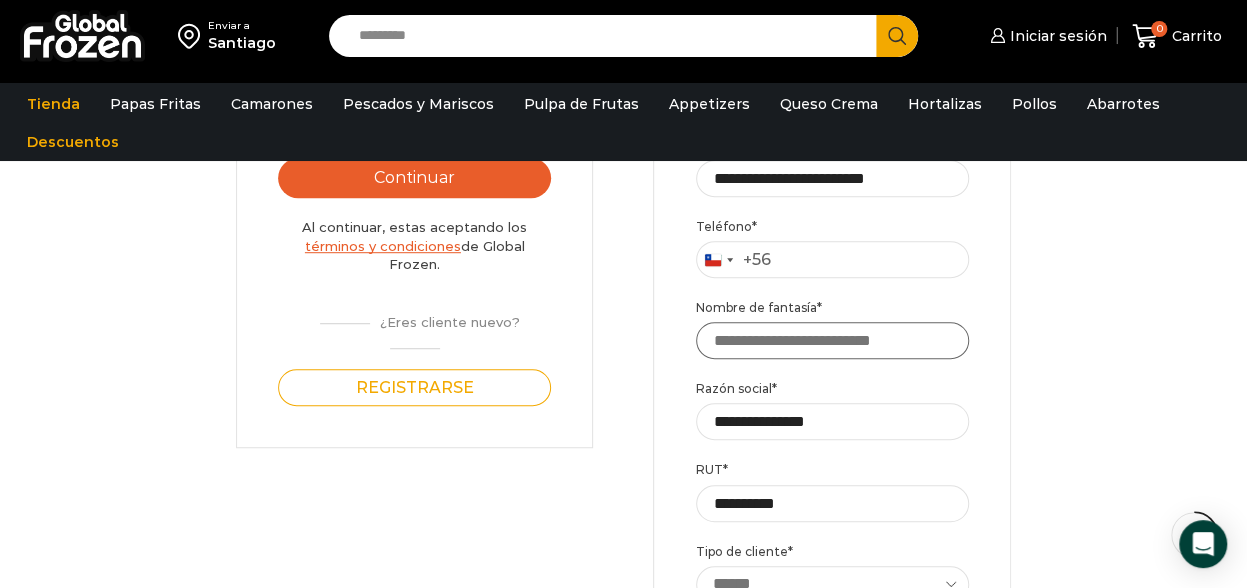 click on "Nombre de fantasía  *" at bounding box center [832, 340] 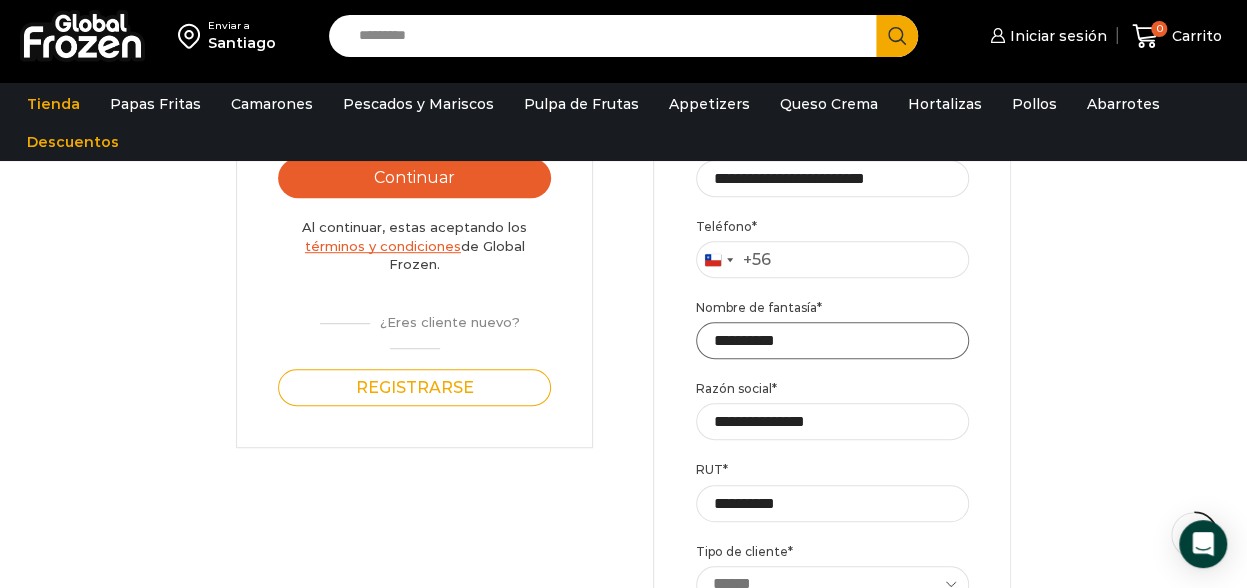 type on "**********" 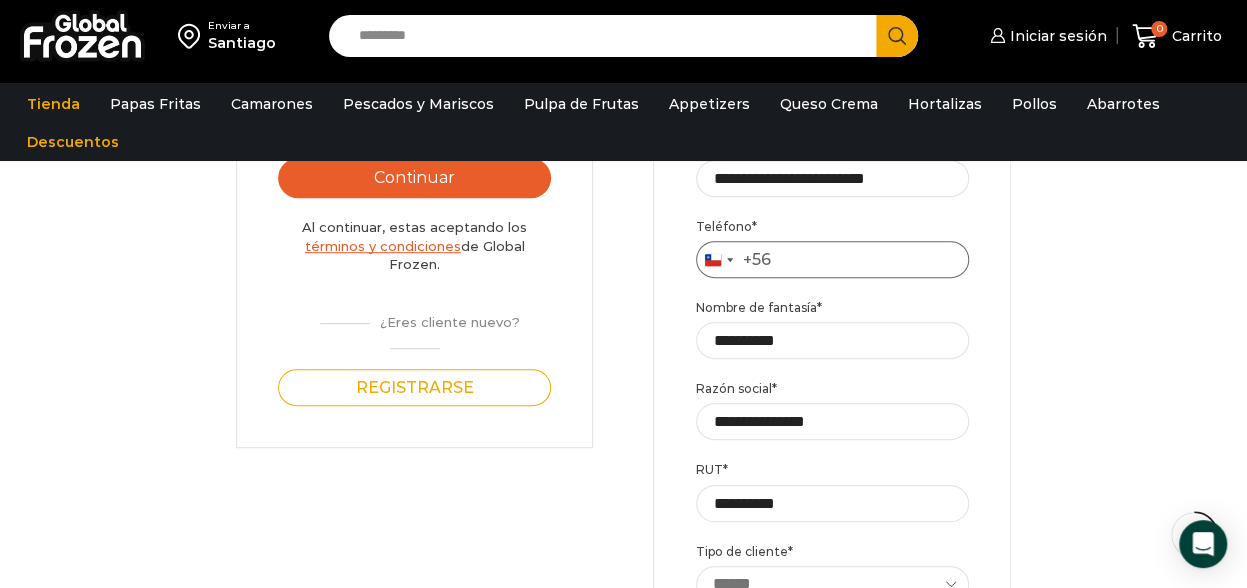 click on "Teléfono  *" at bounding box center (832, 259) 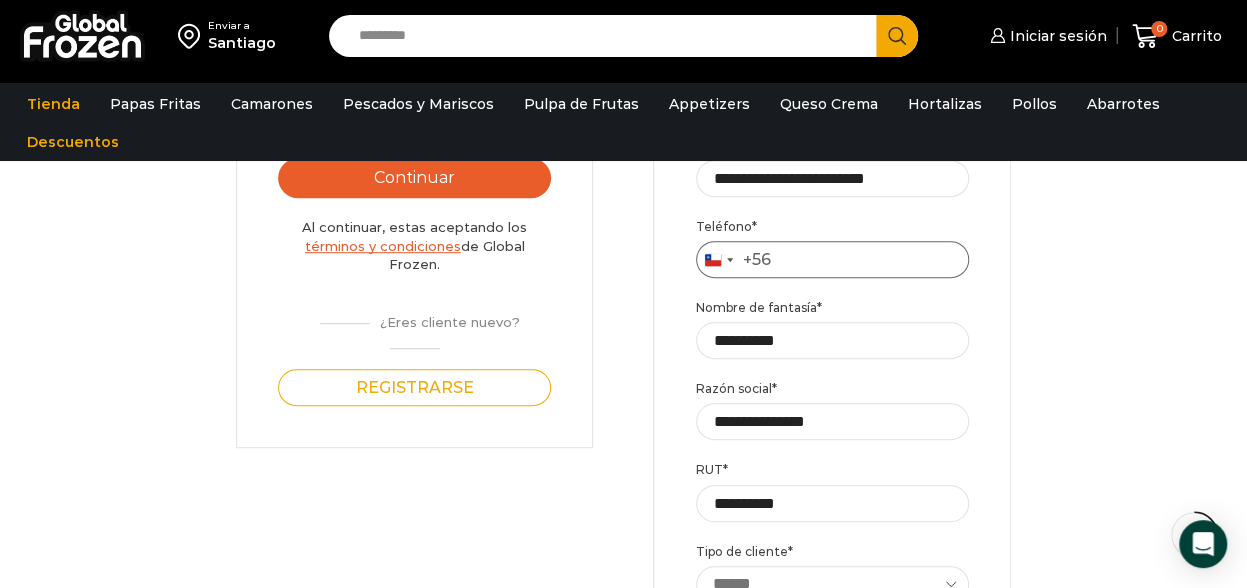 type on "*" 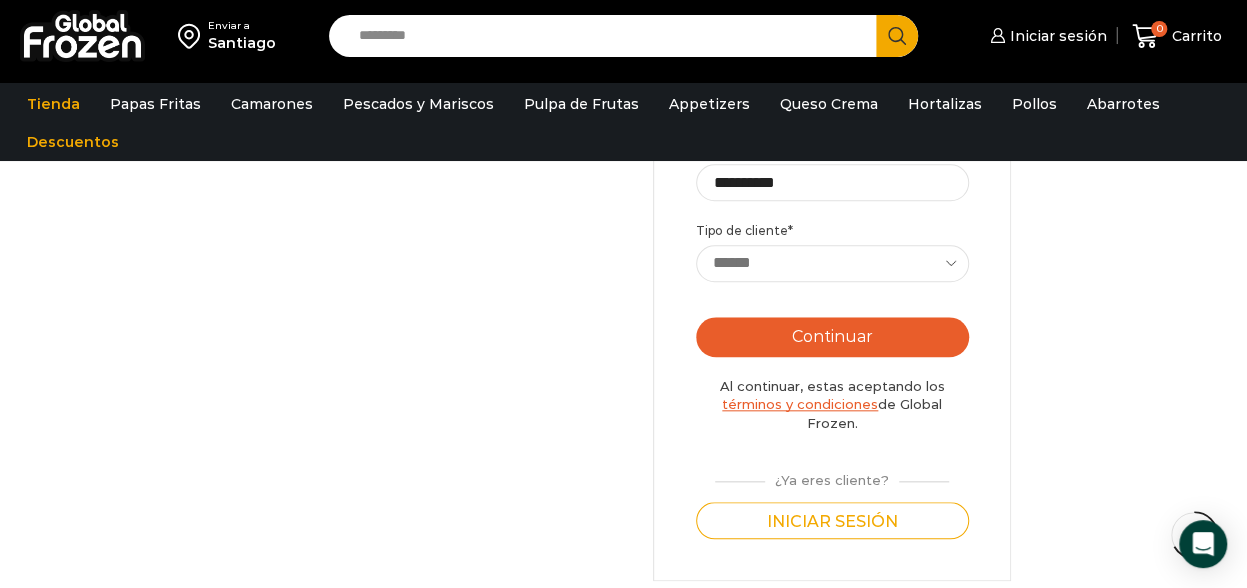 scroll, scrollTop: 900, scrollLeft: 0, axis: vertical 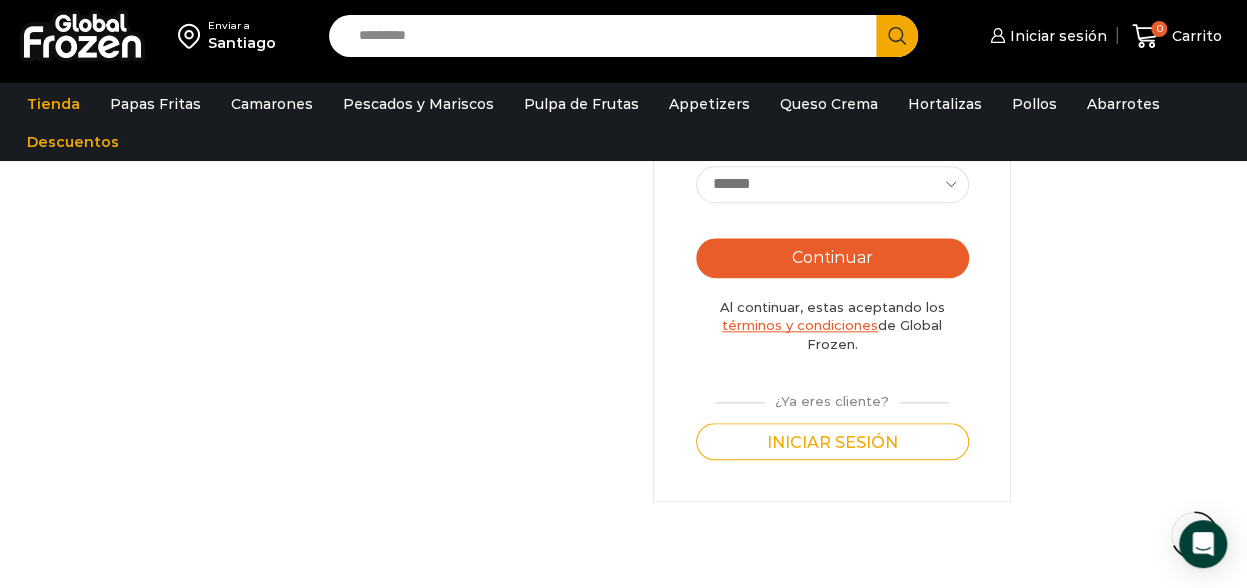 type on "*********" 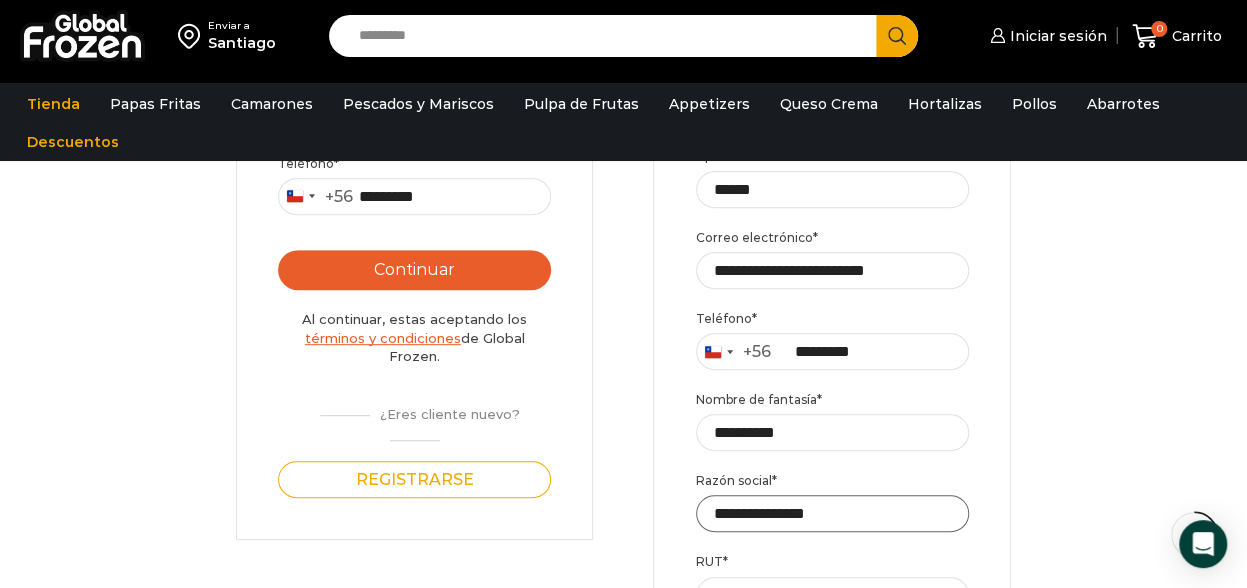 scroll, scrollTop: 400, scrollLeft: 0, axis: vertical 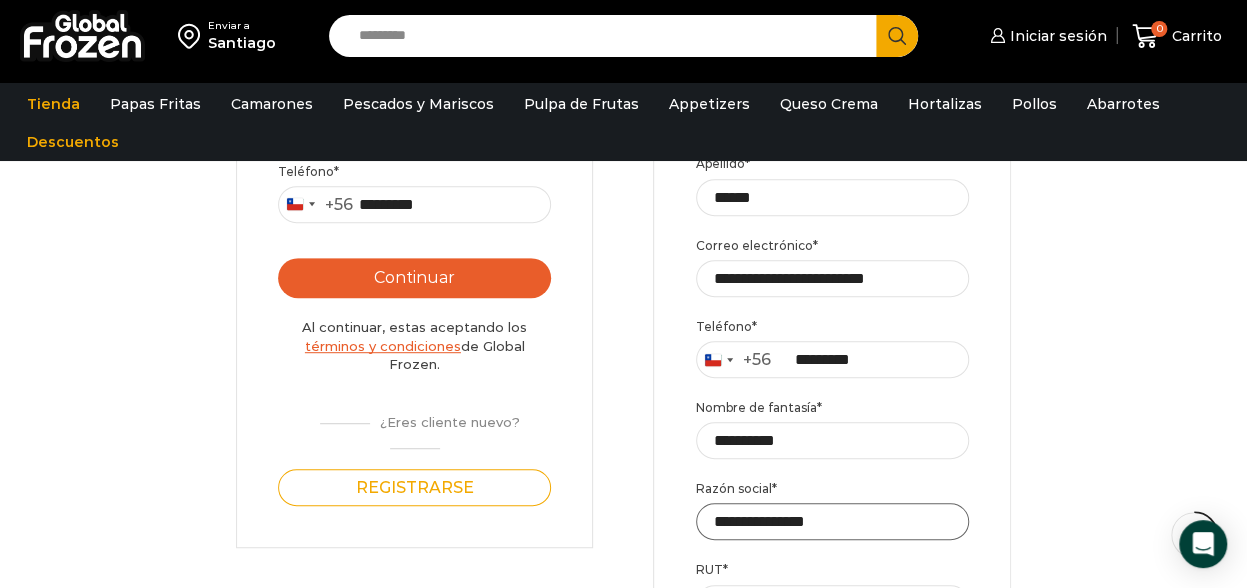 click on "**********" at bounding box center [832, 521] 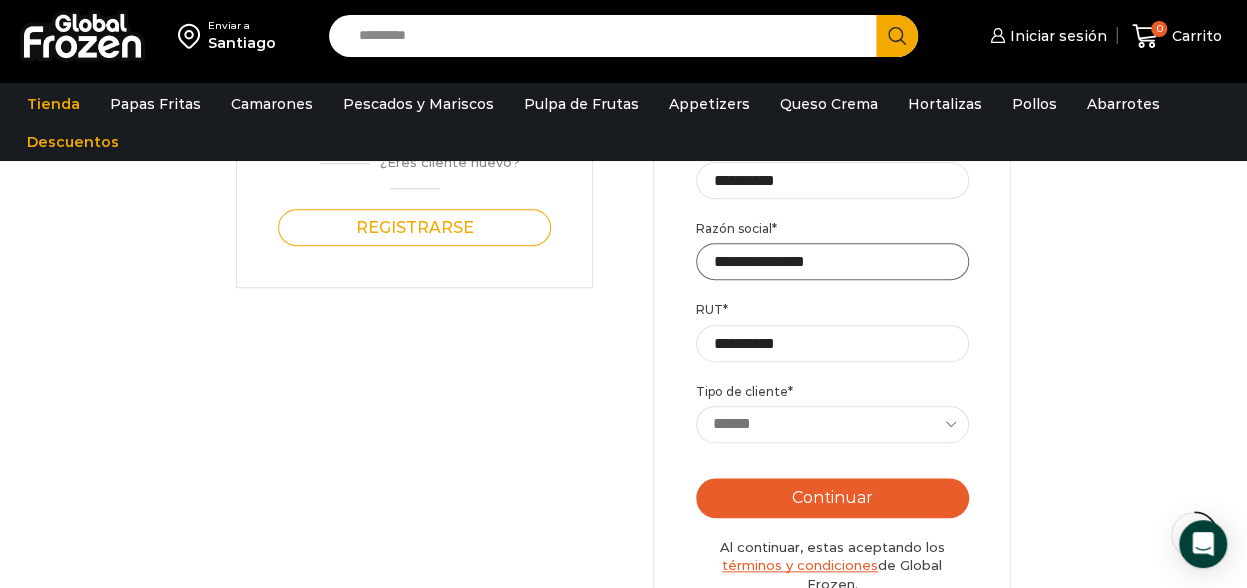 scroll, scrollTop: 800, scrollLeft: 0, axis: vertical 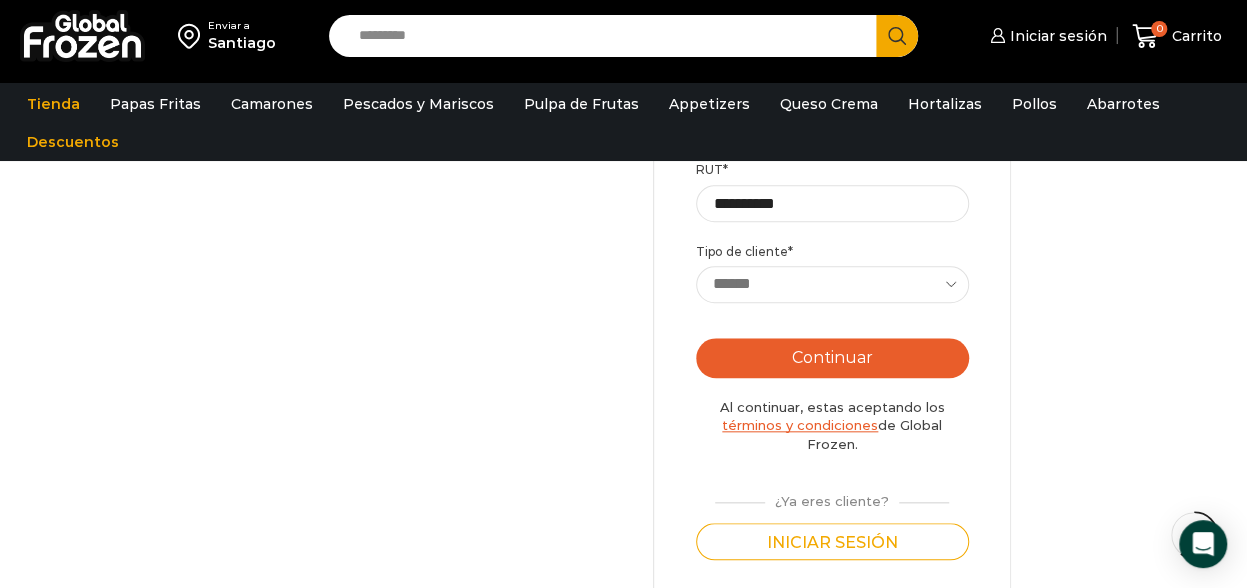 click on "Continuar" at bounding box center [832, 358] 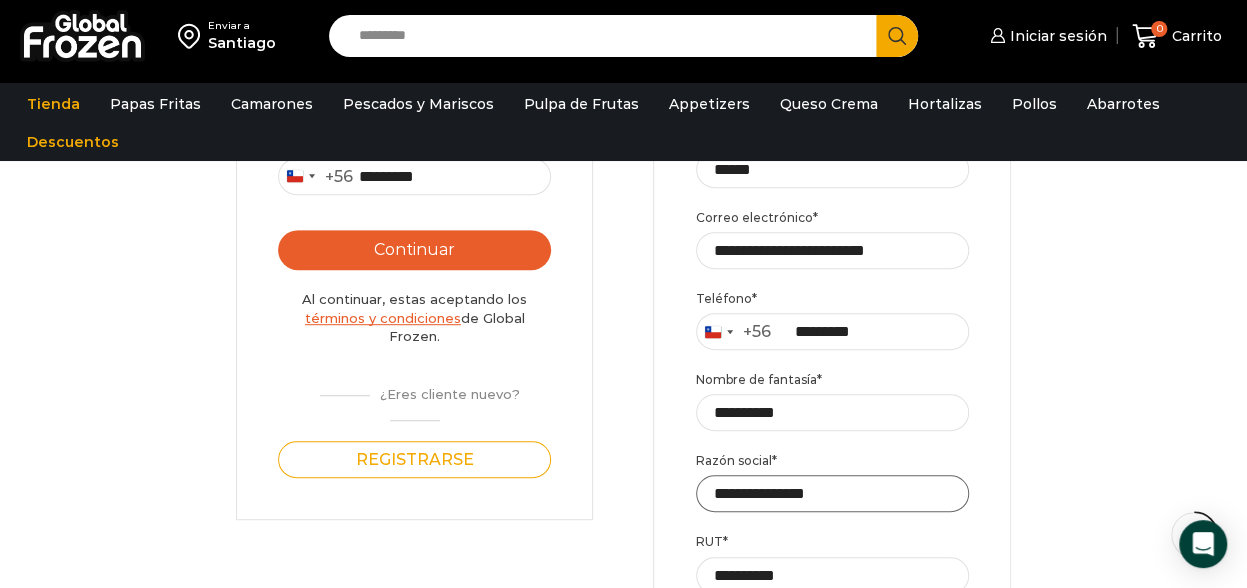 scroll, scrollTop: 400, scrollLeft: 0, axis: vertical 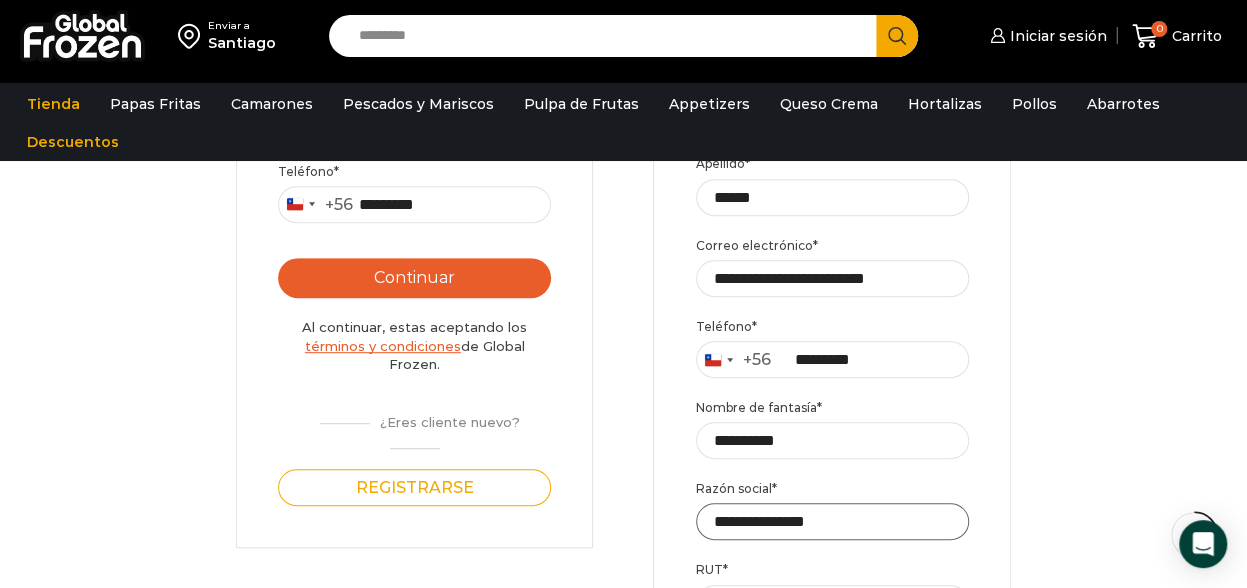 click on "**********" at bounding box center (832, 521) 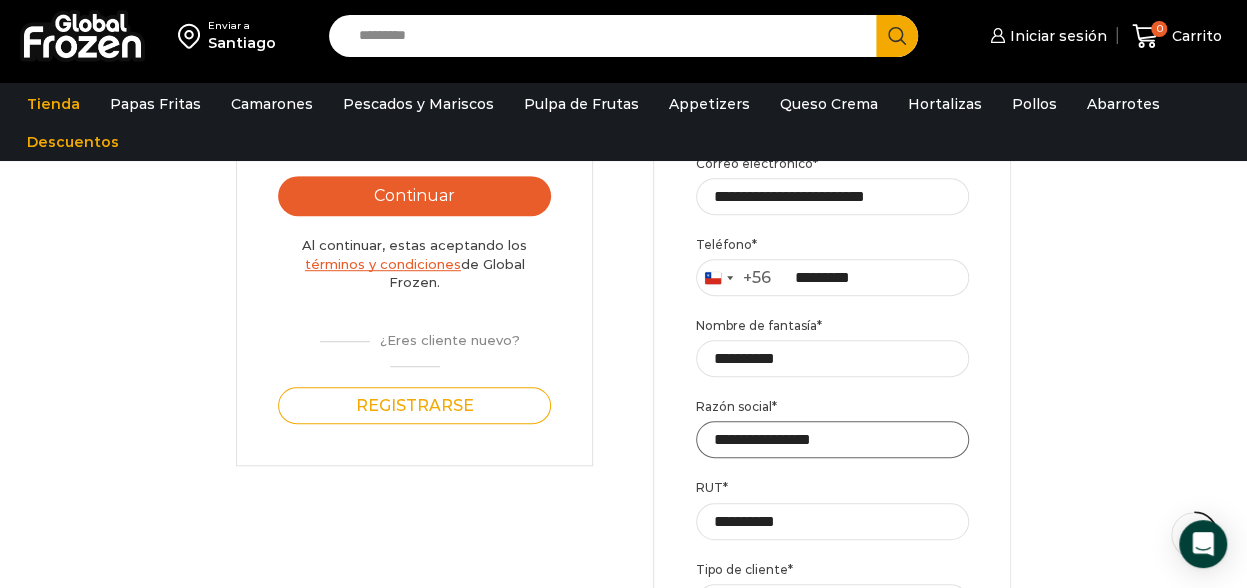 scroll, scrollTop: 700, scrollLeft: 0, axis: vertical 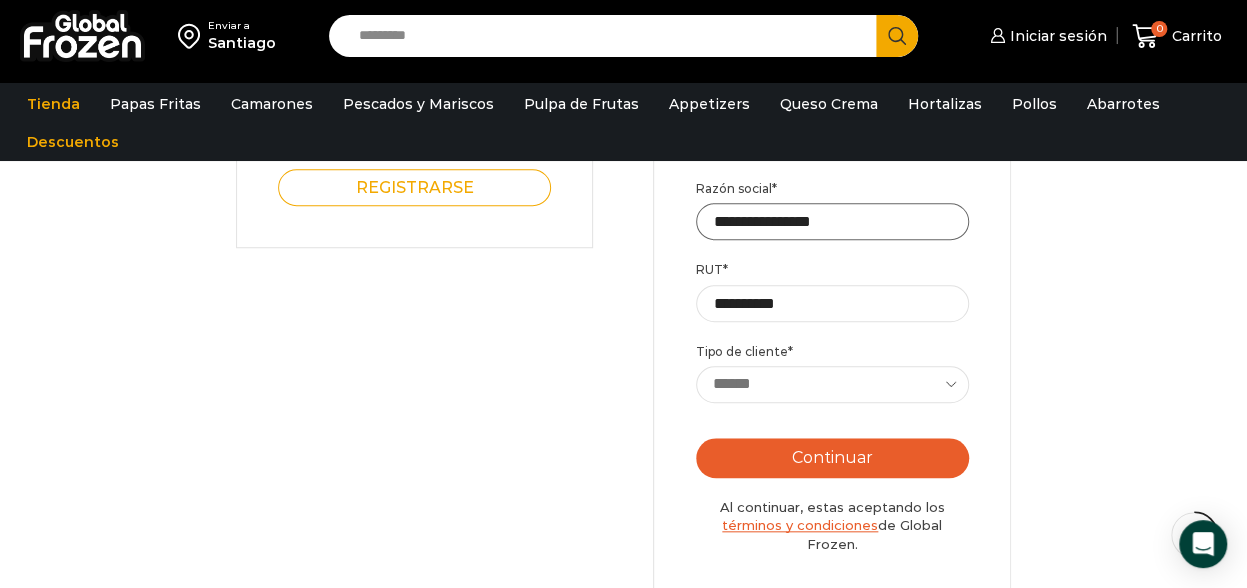 click on "**********" at bounding box center [832, 221] 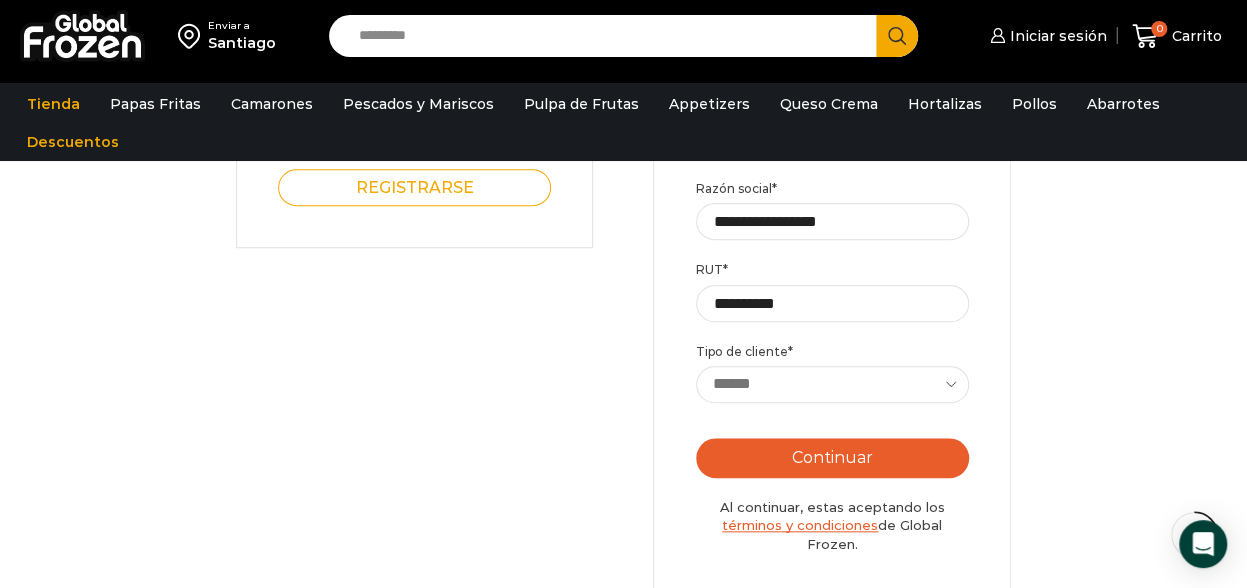 click on "Continuar" at bounding box center (832, 458) 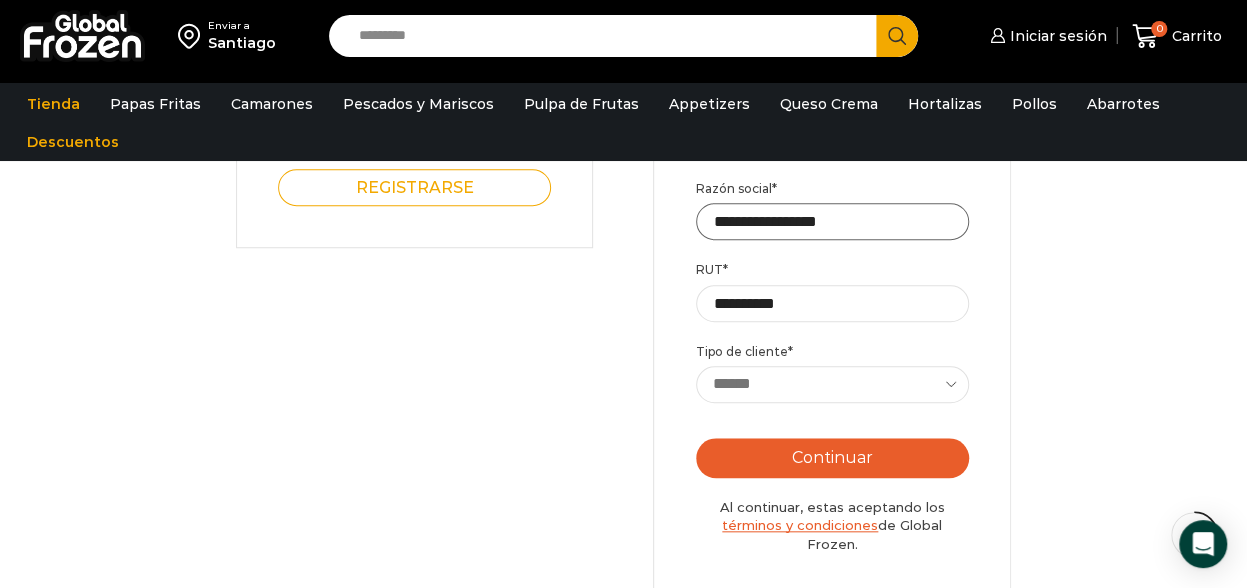 click on "**********" at bounding box center (832, 221) 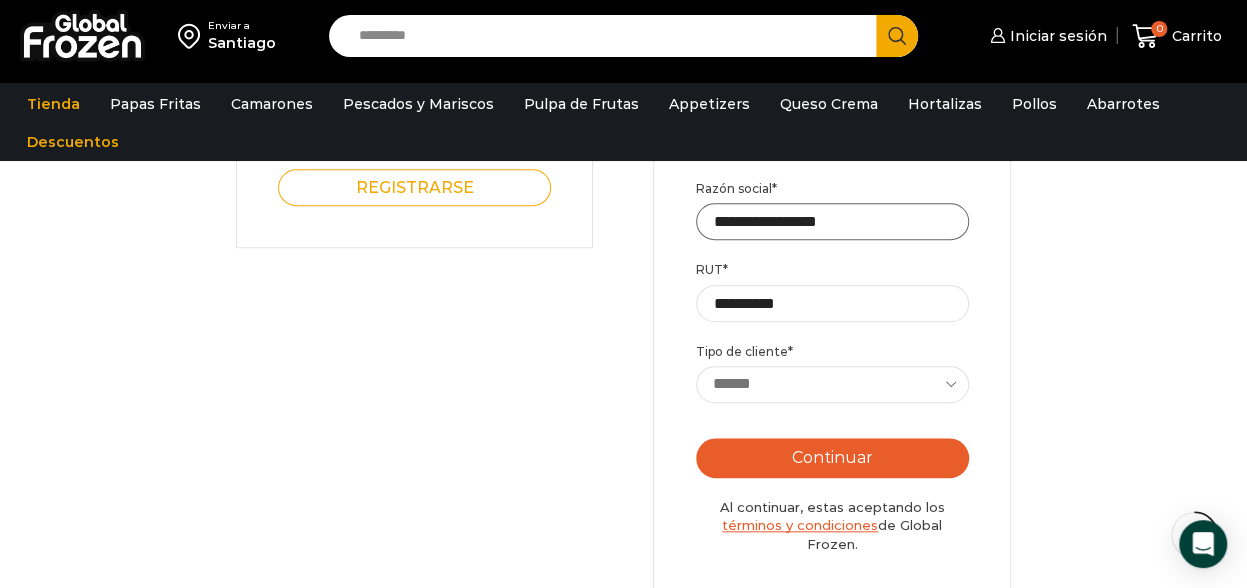 type on "**********" 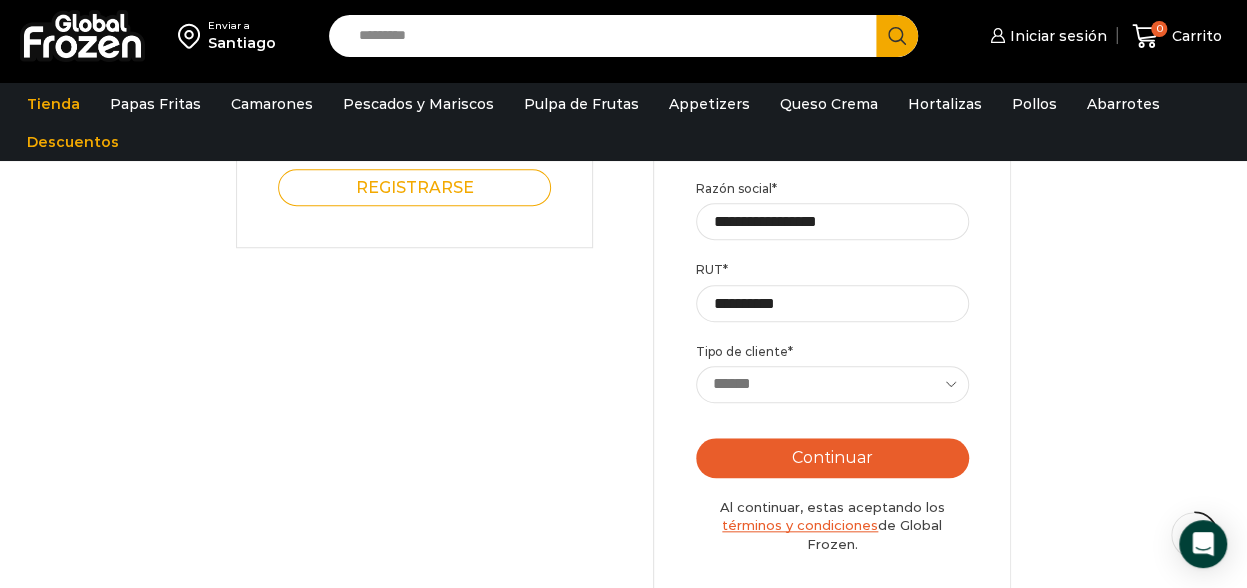drag, startPoint x: 860, startPoint y: 462, endPoint x: 850, endPoint y: 467, distance: 11.18034 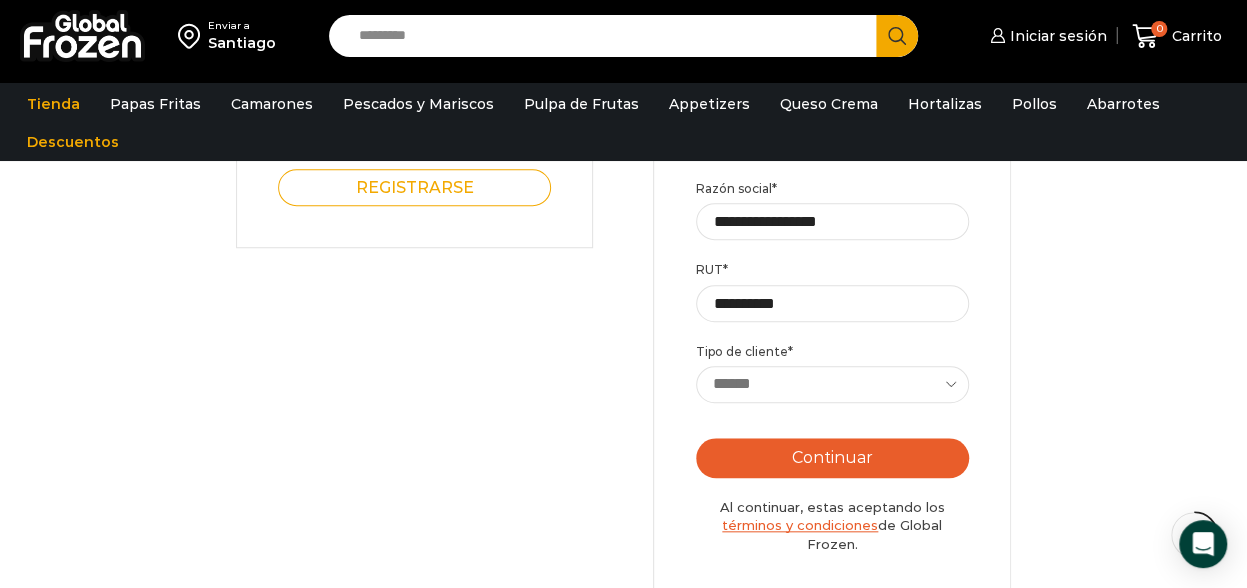 click on "Continuar" at bounding box center [832, 458] 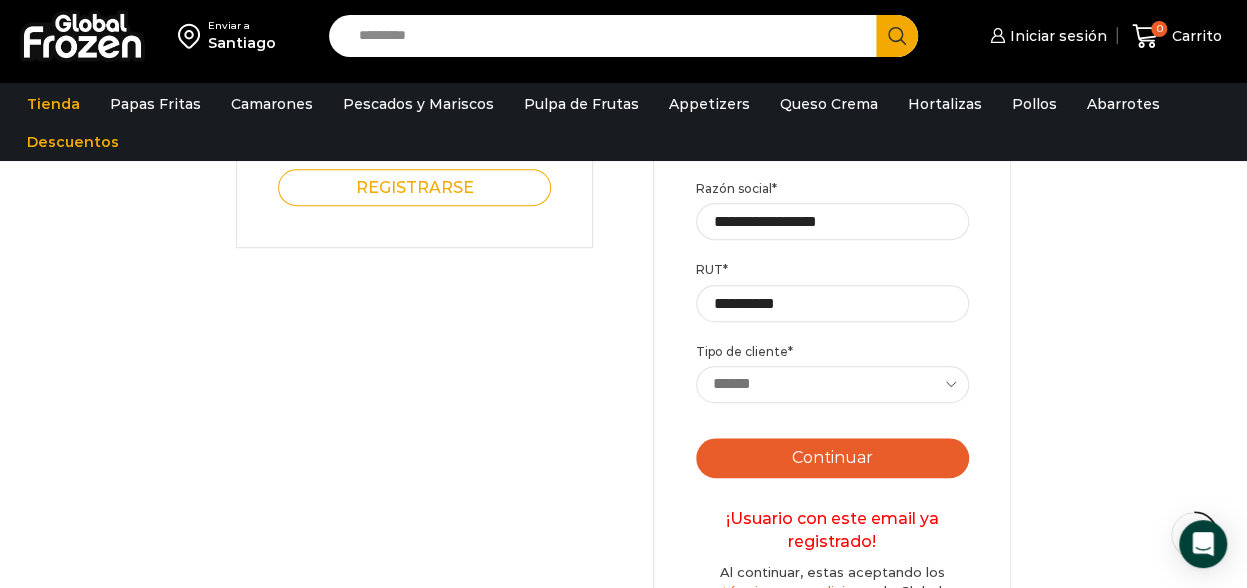 type on "Enviar código" 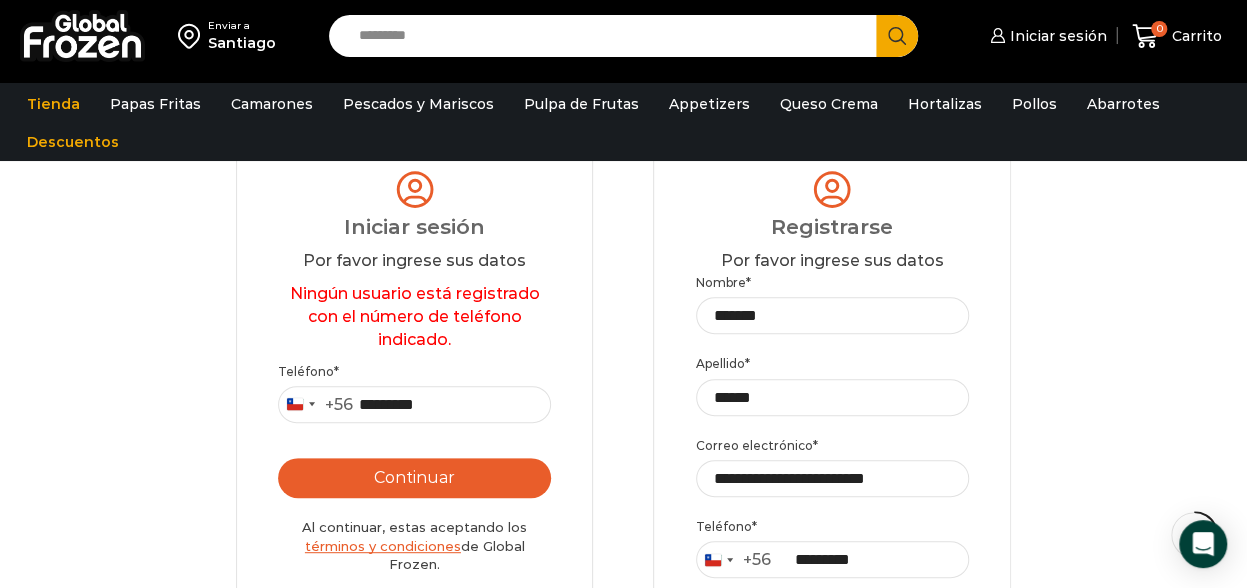 scroll, scrollTop: 200, scrollLeft: 0, axis: vertical 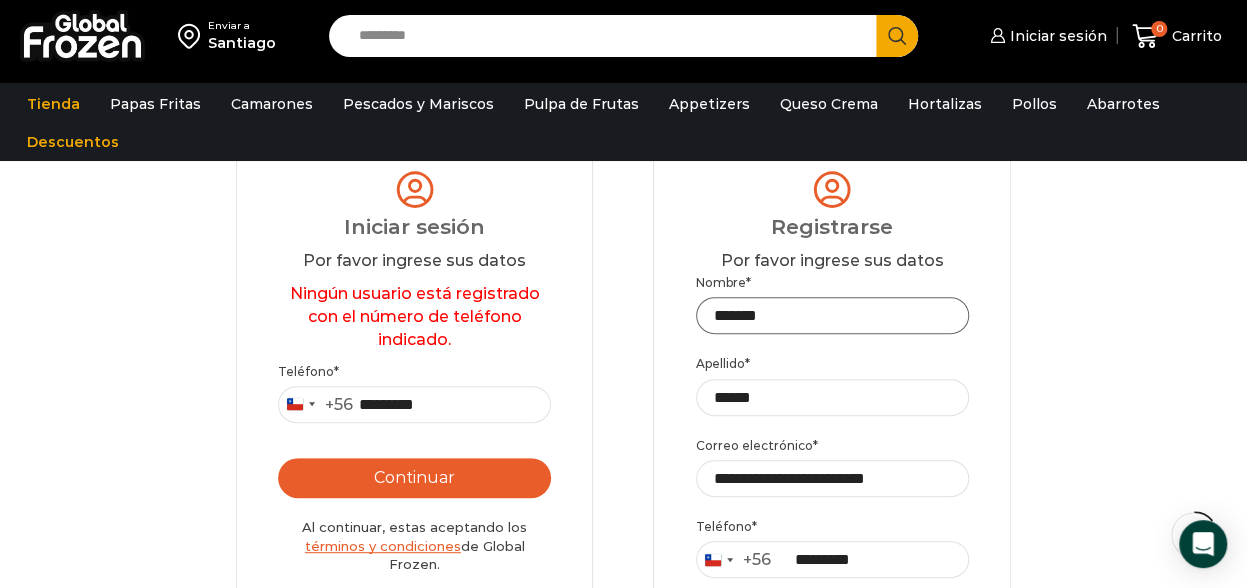 drag, startPoint x: 807, startPoint y: 319, endPoint x: 646, endPoint y: 311, distance: 161.19864 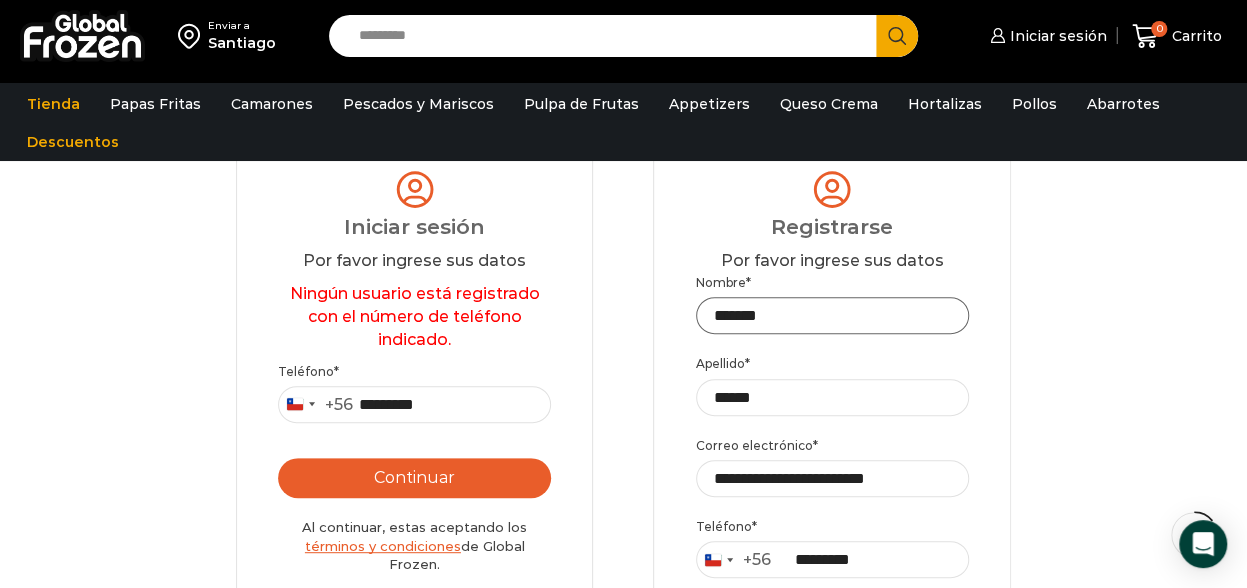 click on "Login
Iniciar sesión
Por favor ingrese sus datos
Iniciar sesión
Se envió un mensaje de WhatsApp con el código de verificación a tu teléfono
Ningún usuario está registrado con el número de teléfono indicado.
Teléfono
*
[COUNTRY_CODE] +56 [COUNTRY_CODE] +56 [COUNTRY_CODE] +54 [COUNTRY_CODE] +56 *********
Continuar
Al continuar, estas aceptando los
términos y condiciones  de Global Frozen.
¿Eres cliente nuevo?
Registrarse
Ningún usuario está registrado con el número de teléfono indicado.
Ingresar
¿No recibiste el código?
Solicitar nuevo código .
← Volver al paso anterior
Nombre de usuario o dirección de correo electrónico  * Required *" at bounding box center [623, 696] 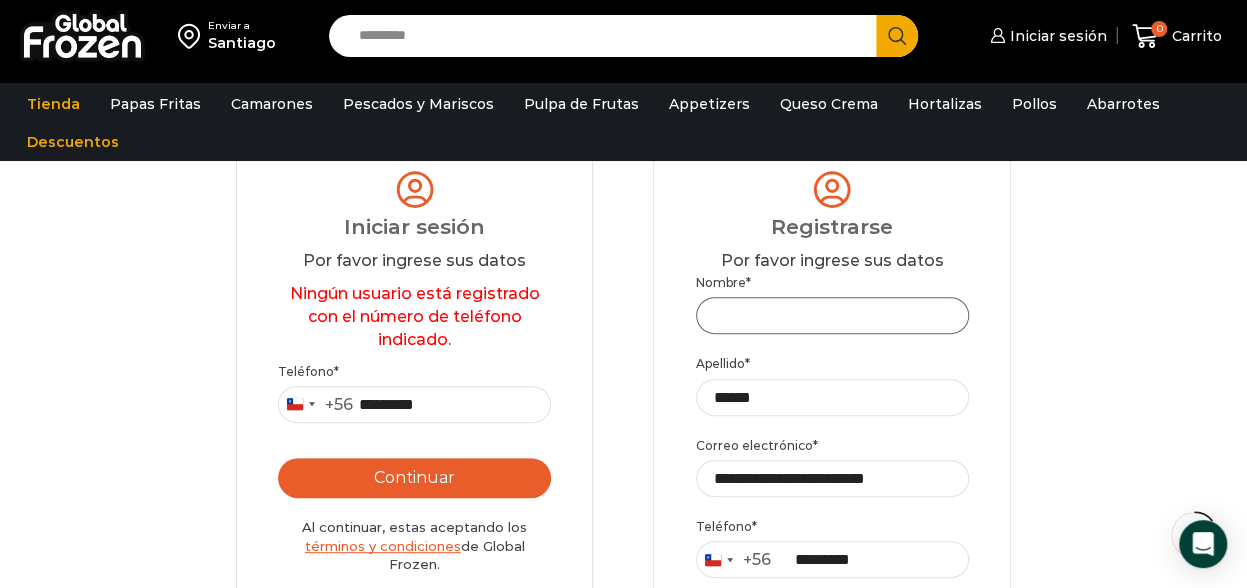 type 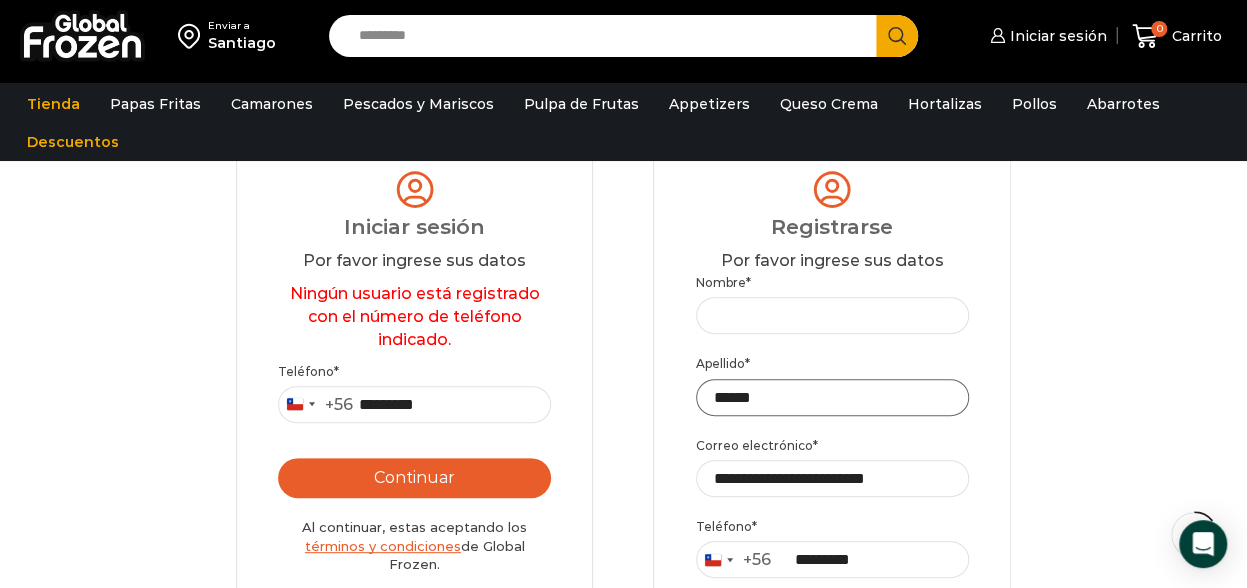 click on "******" at bounding box center (832, 397) 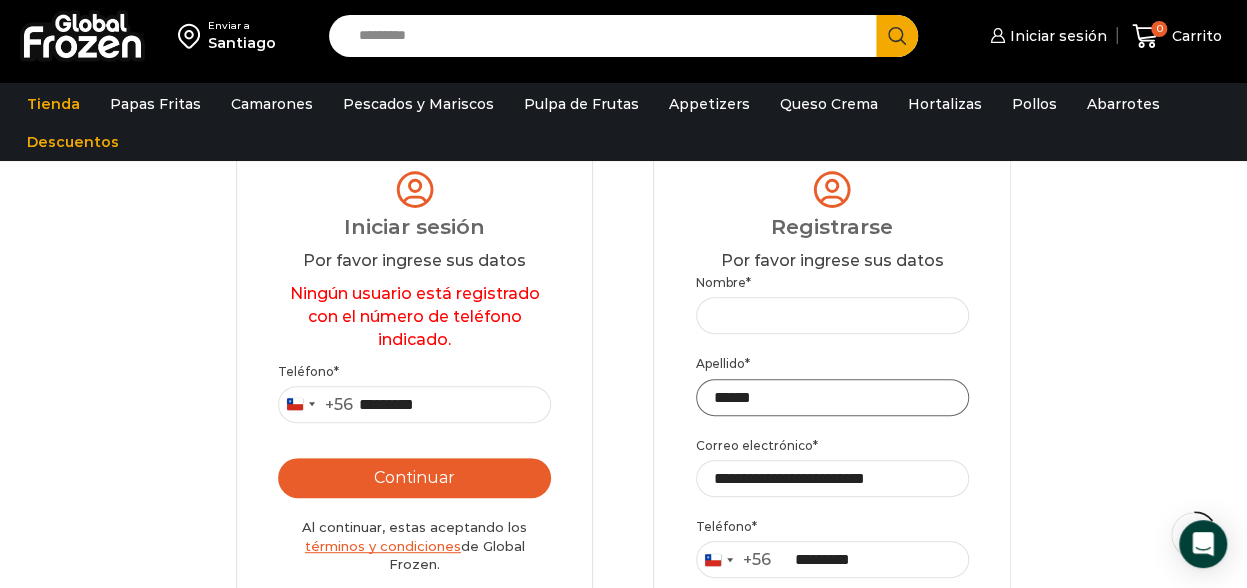 click on "******" at bounding box center [832, 397] 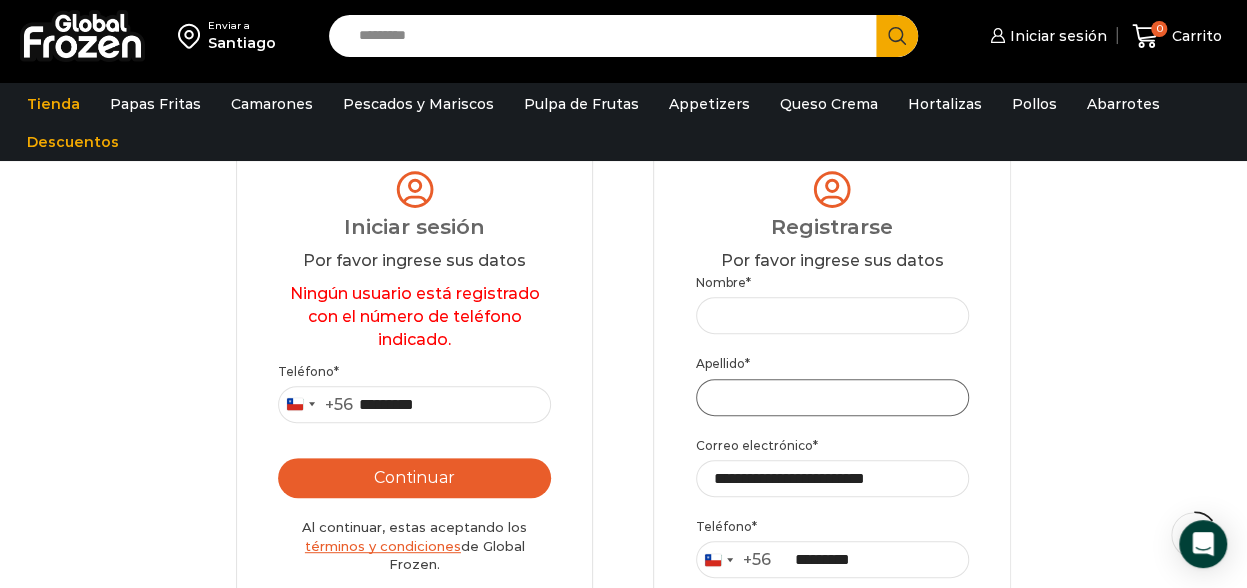 type 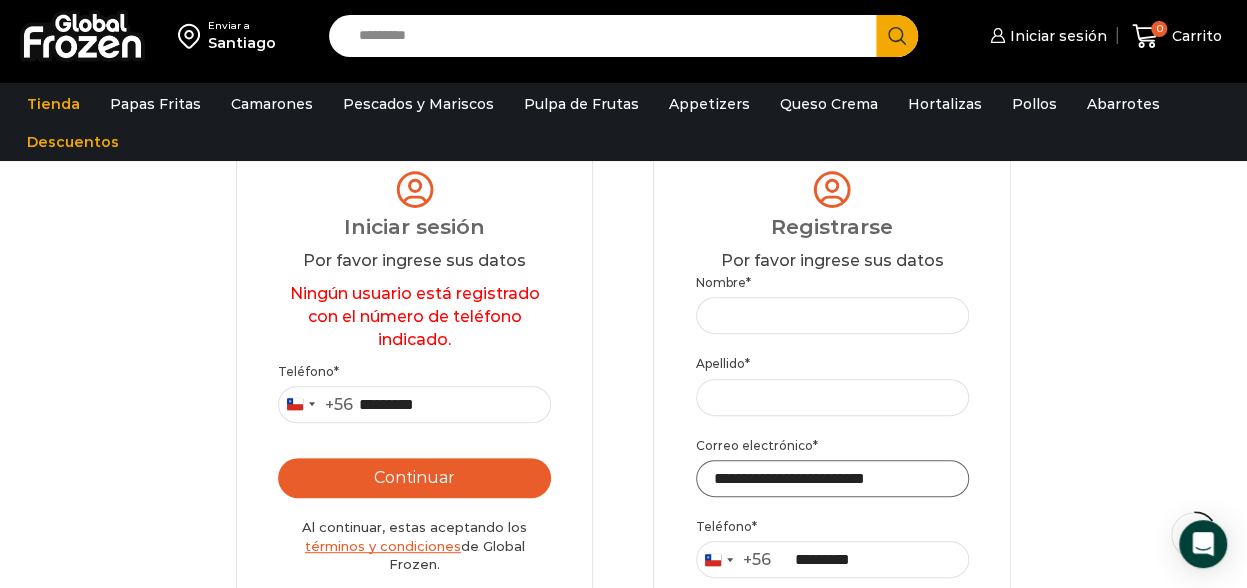 click on "**********" at bounding box center [832, 478] 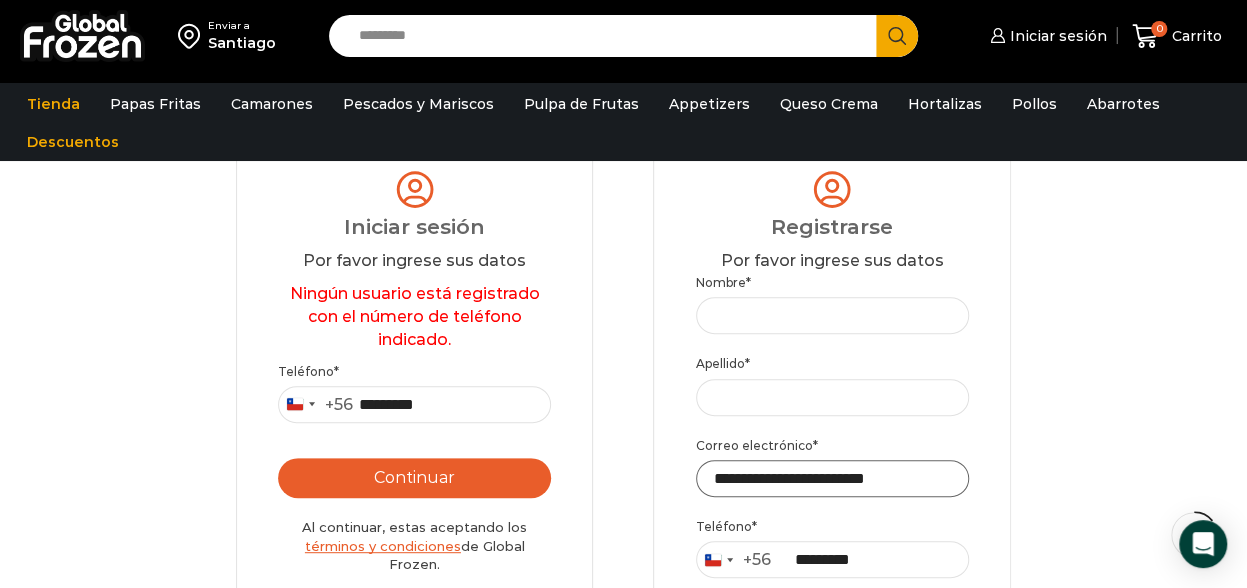 click on "**********" at bounding box center (832, 478) 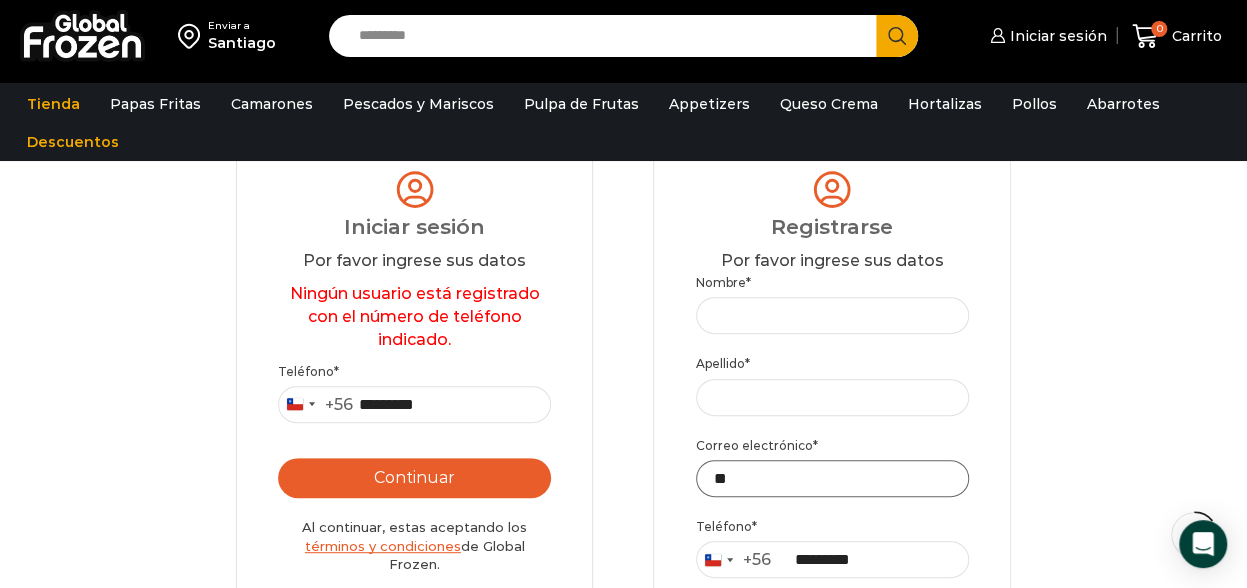 type on "*" 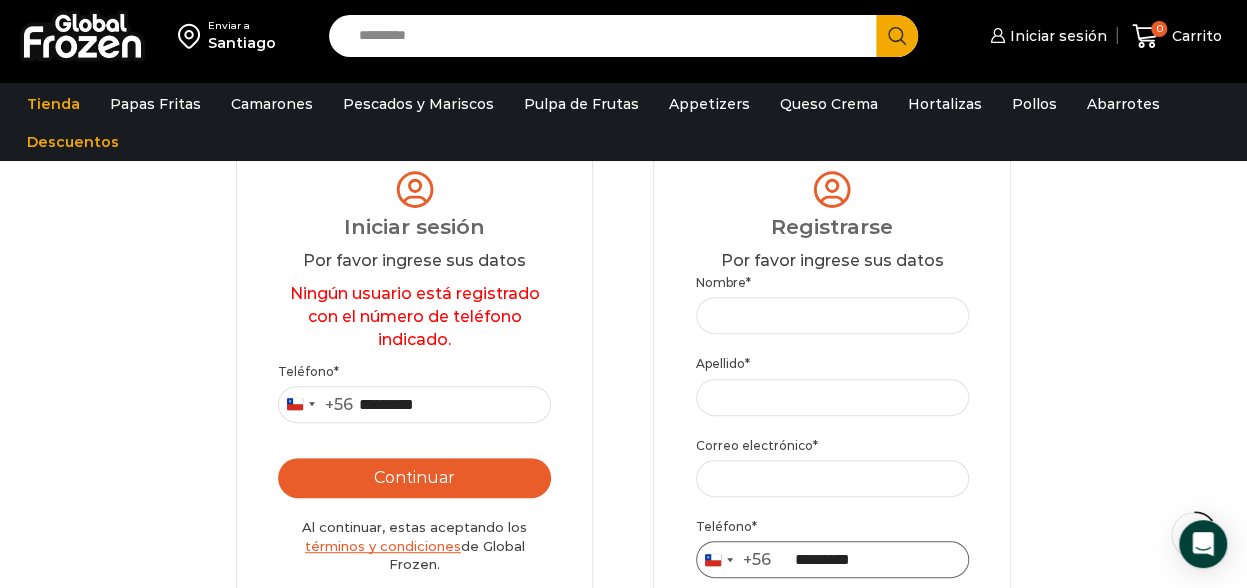 click on "*********" at bounding box center (832, 559) 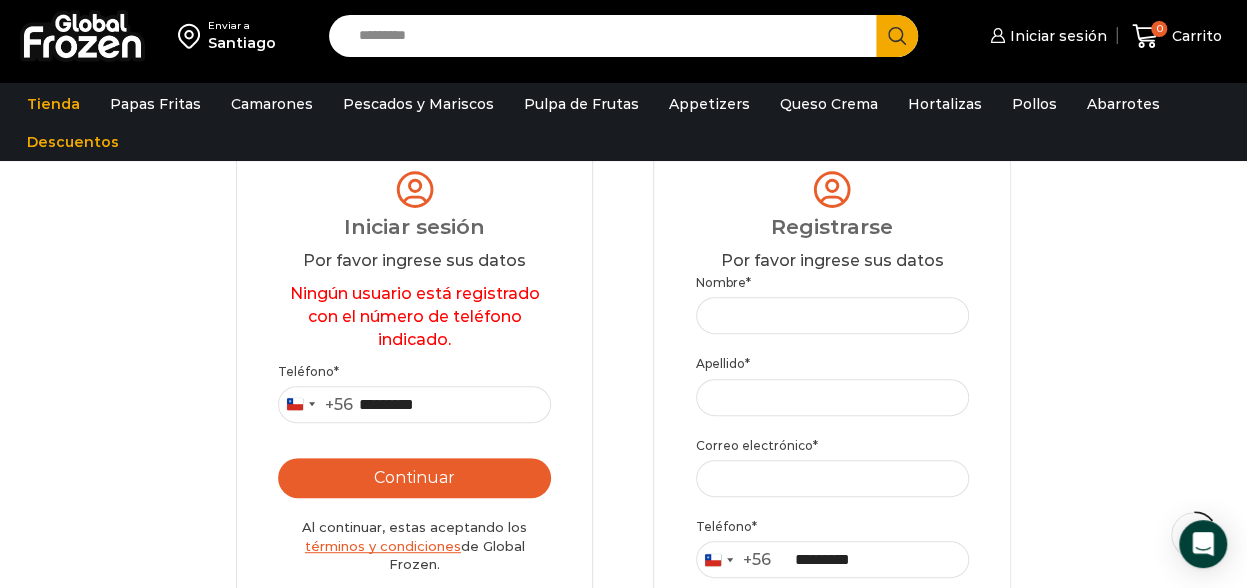 click on "Continuar" at bounding box center (414, 478) 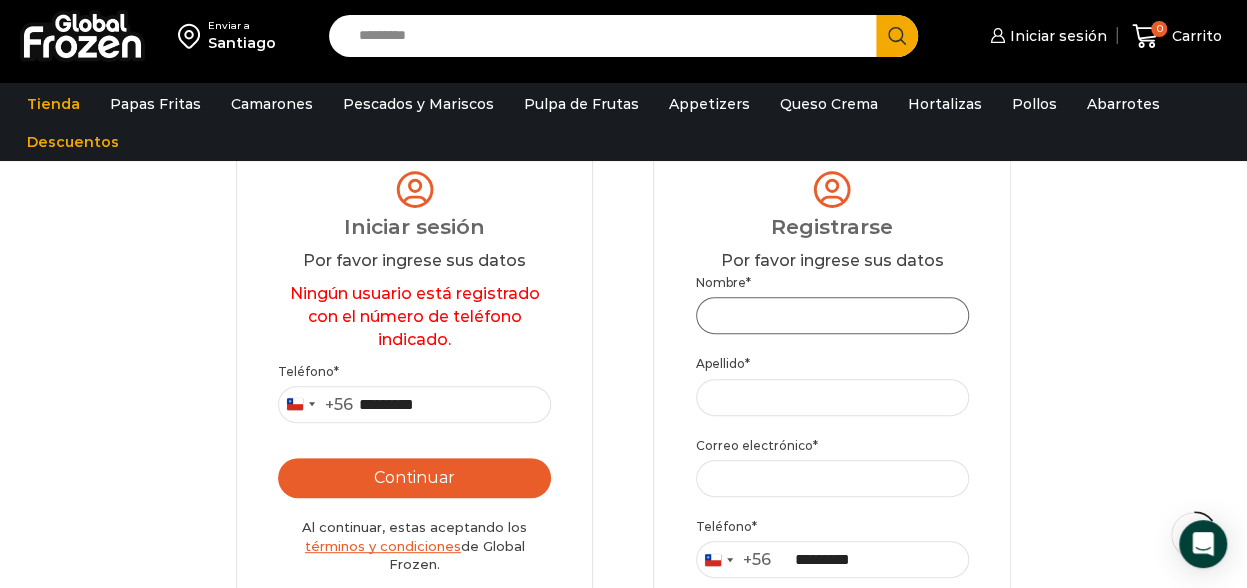 click on "Nombre  *" at bounding box center (832, 315) 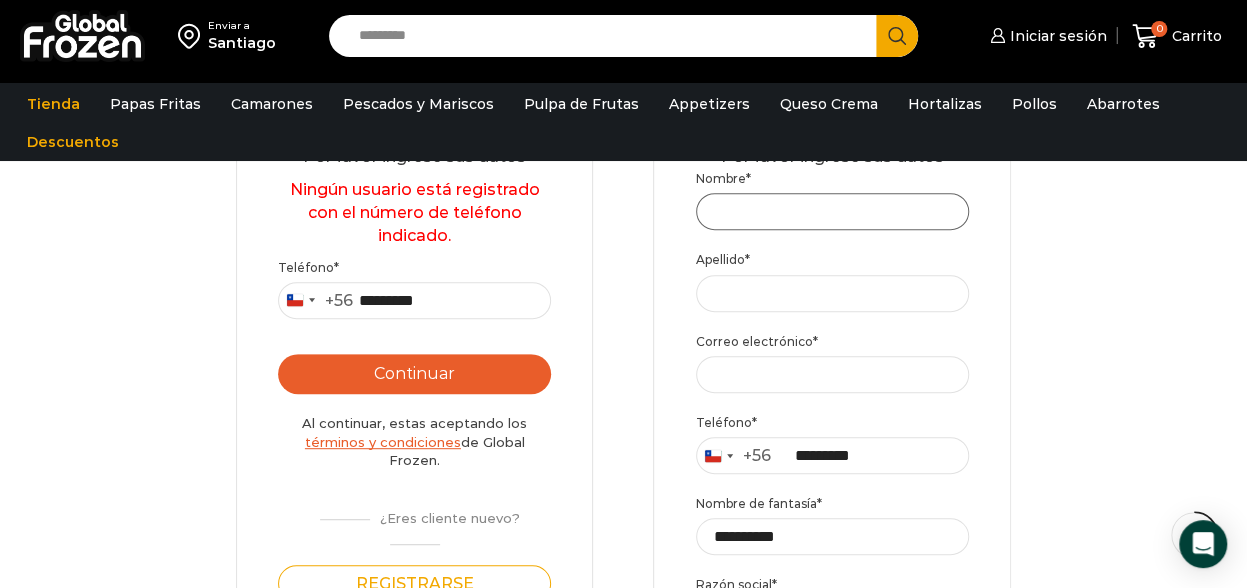 scroll, scrollTop: 300, scrollLeft: 0, axis: vertical 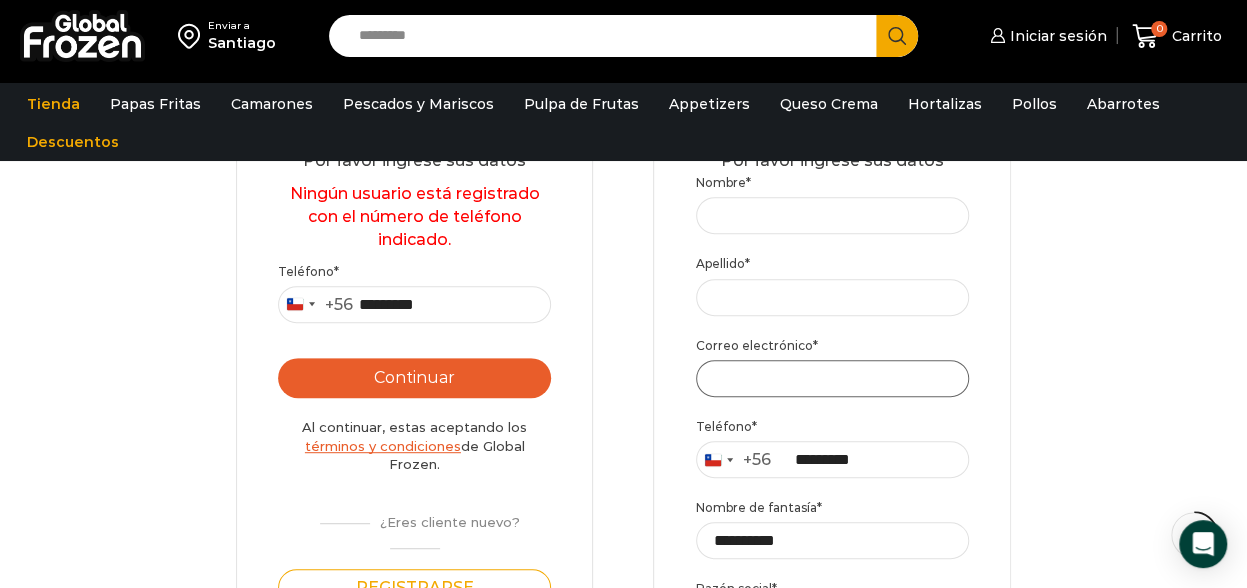 click on "Correo electrónico  *" at bounding box center [832, 378] 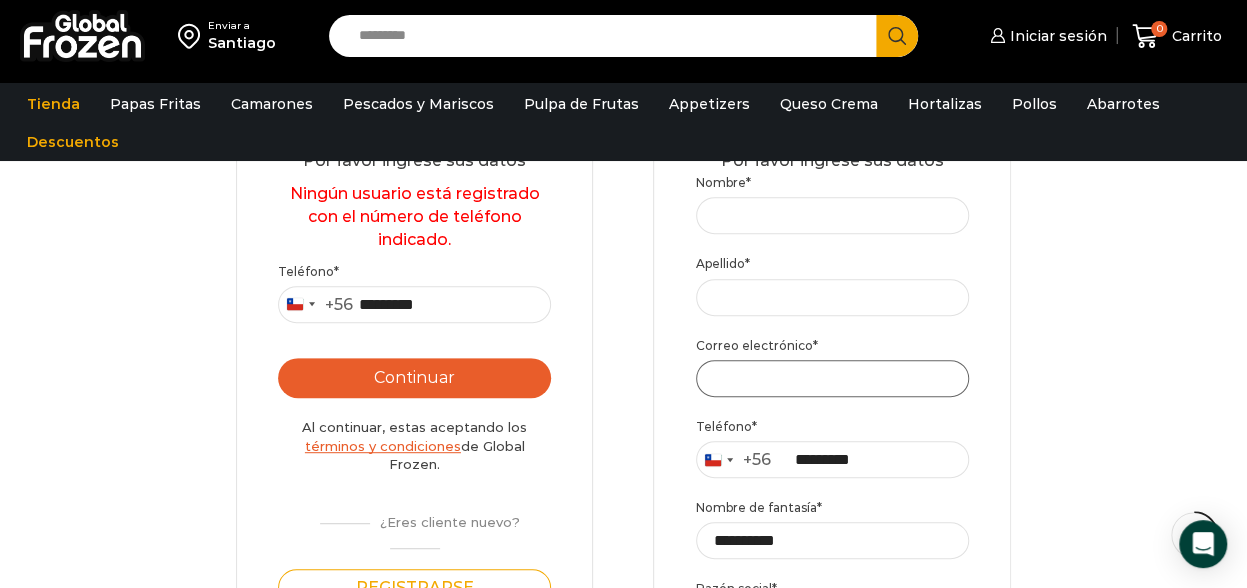 paste on "**********" 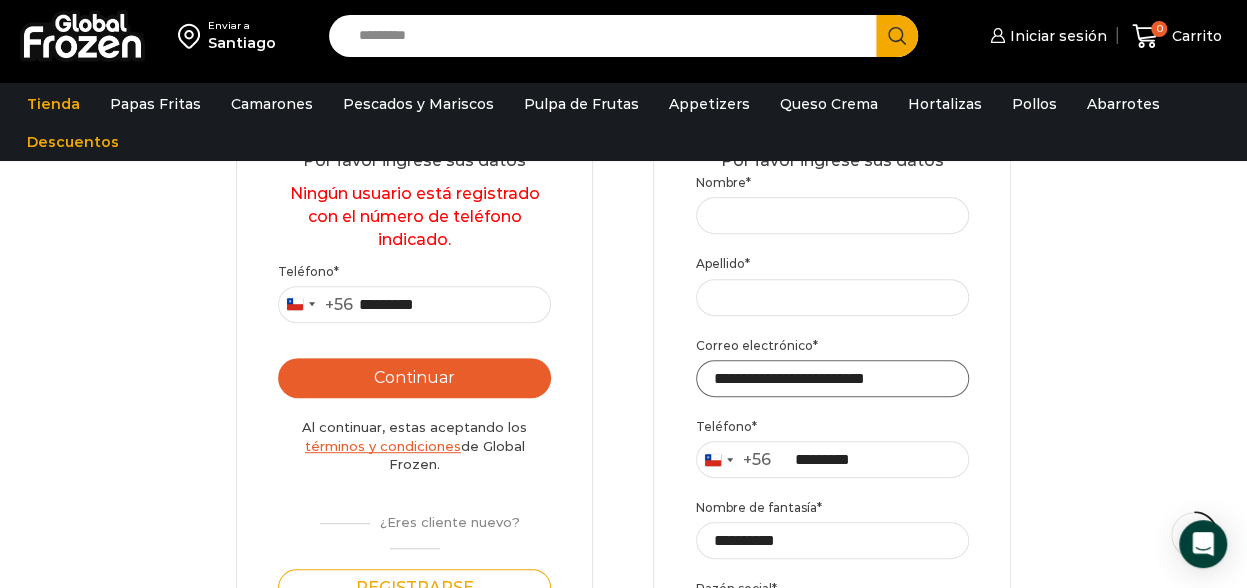 type on "**********" 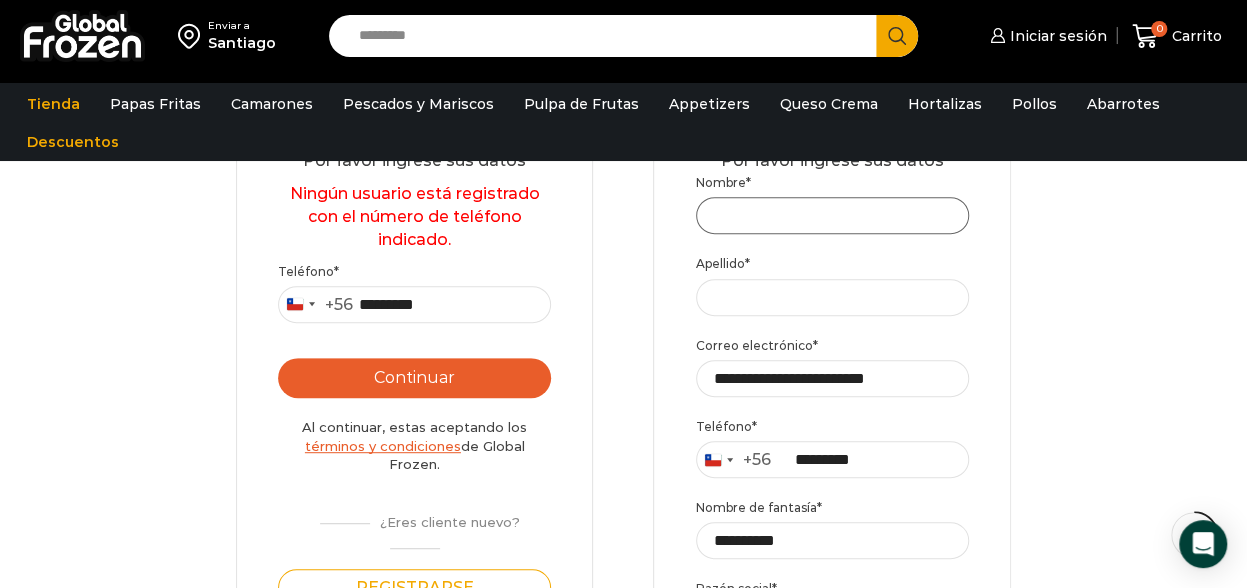 click on "Nombre  *" at bounding box center (832, 215) 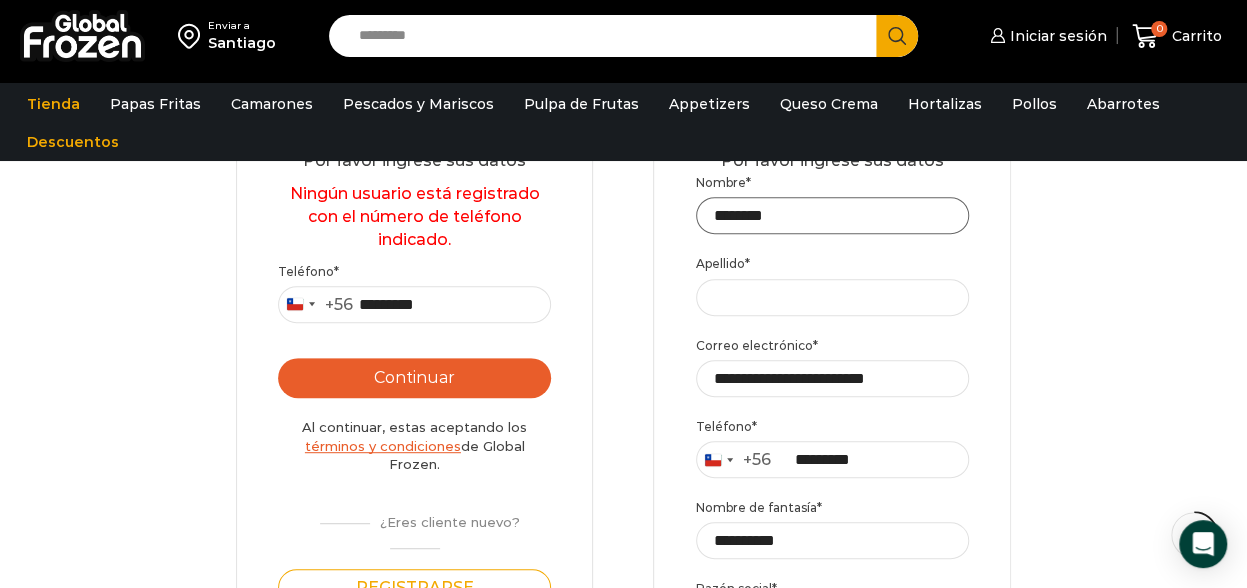 type on "*******" 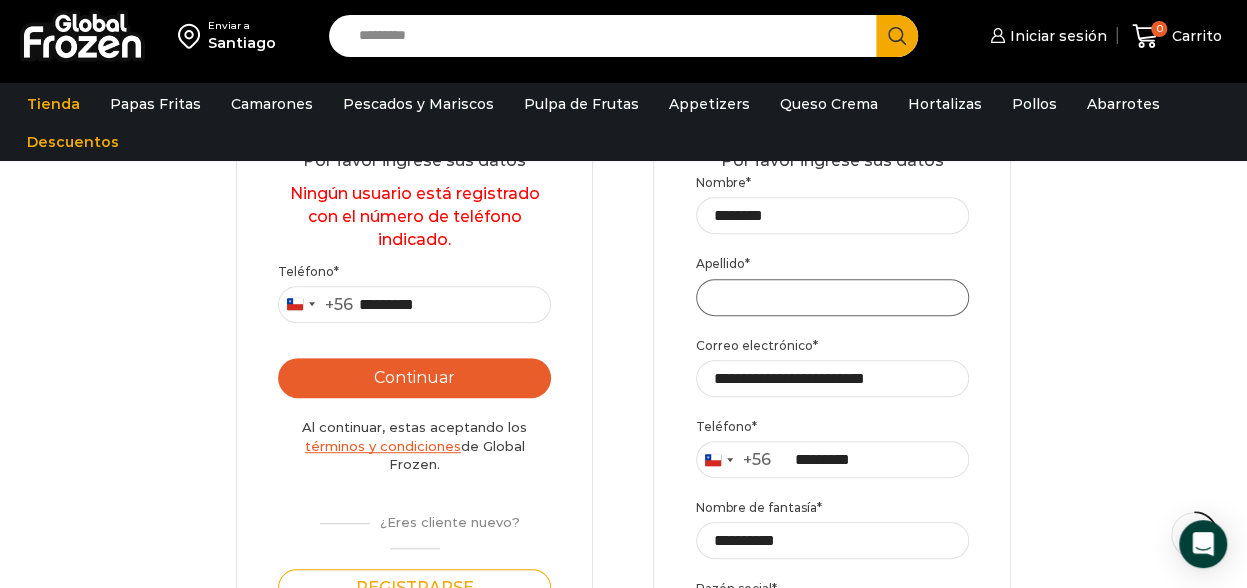 type on "*" 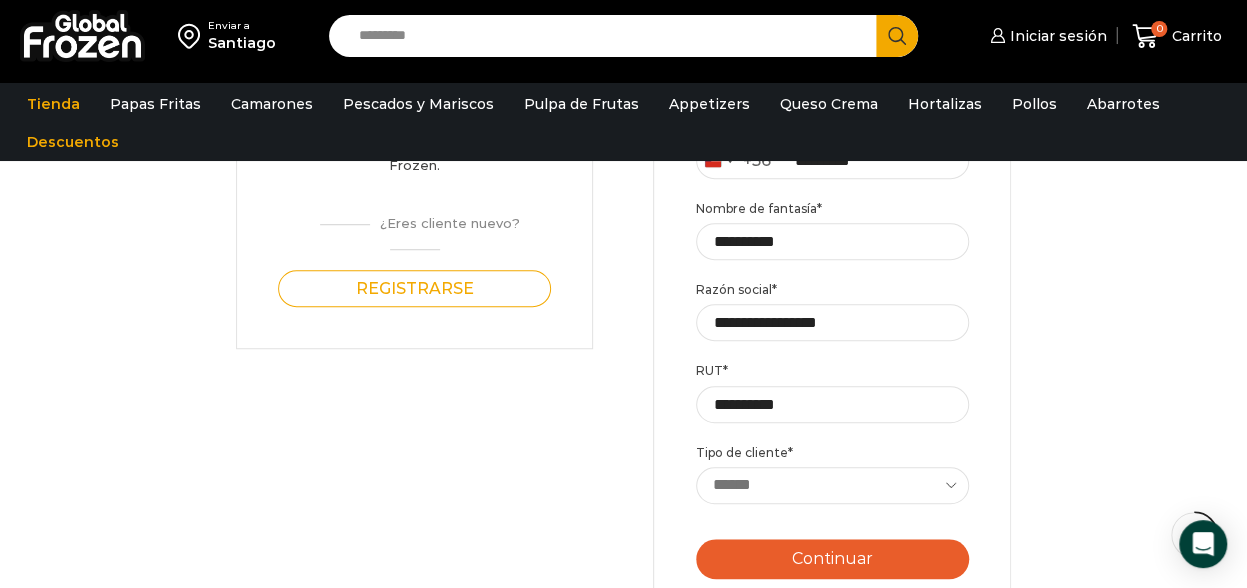 scroll, scrollTop: 600, scrollLeft: 0, axis: vertical 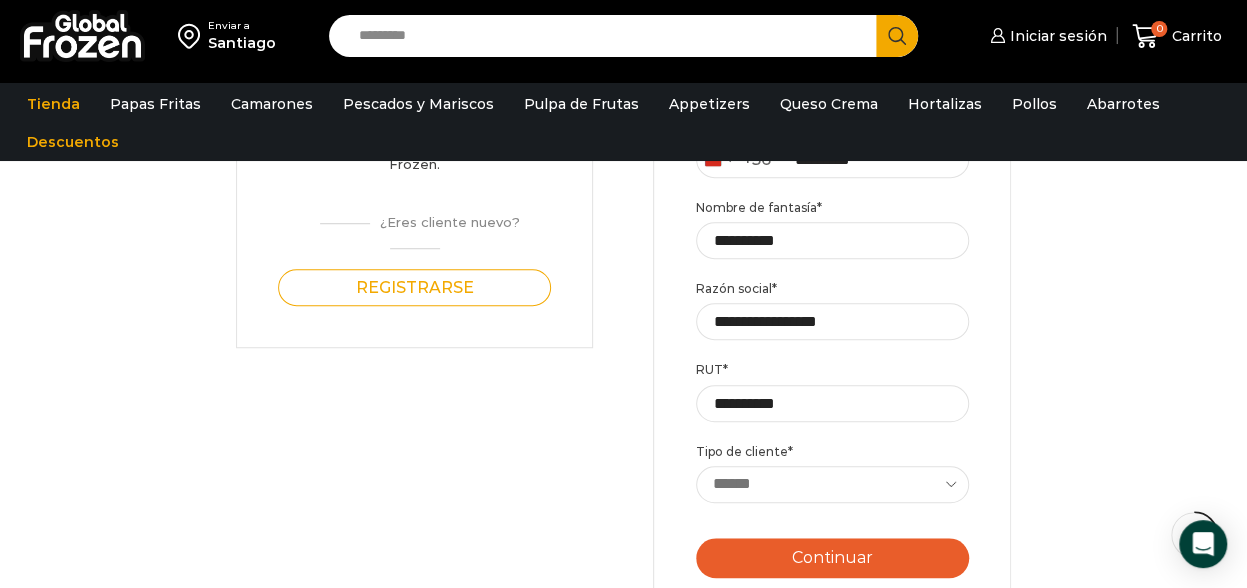 type on "******" 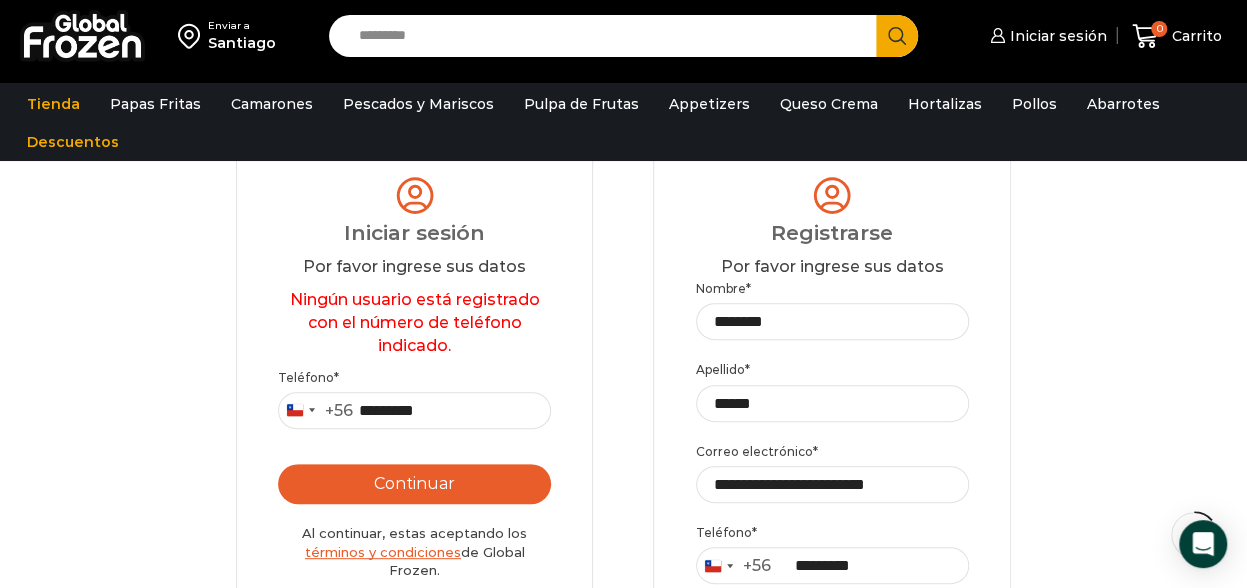 scroll, scrollTop: 200, scrollLeft: 0, axis: vertical 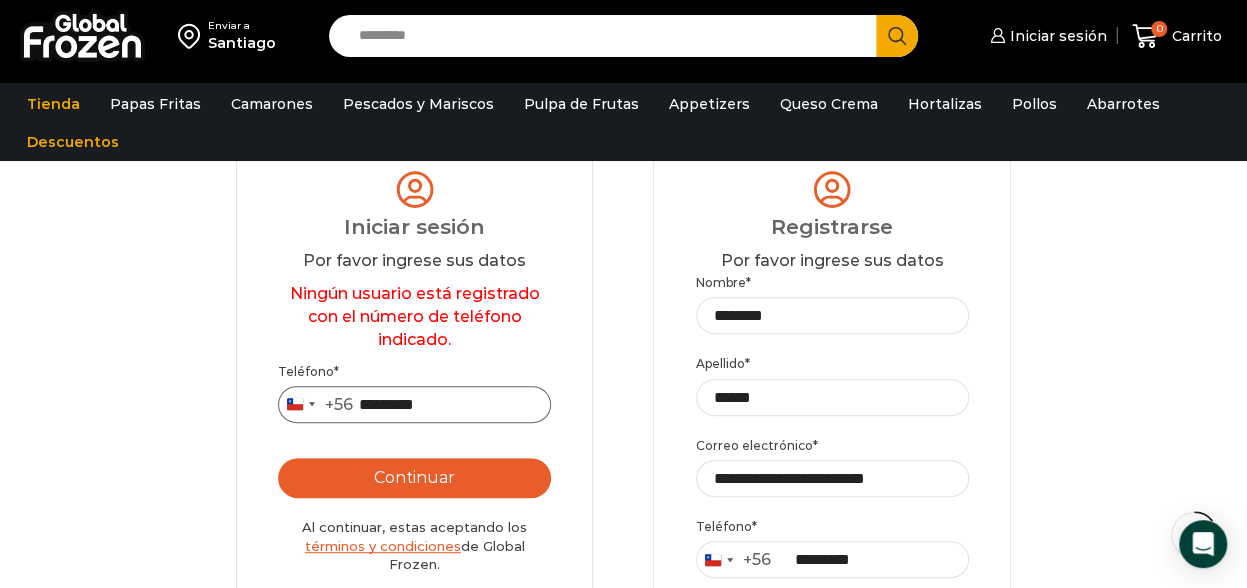 drag, startPoint x: 454, startPoint y: 400, endPoint x: 346, endPoint y: 401, distance: 108.00463 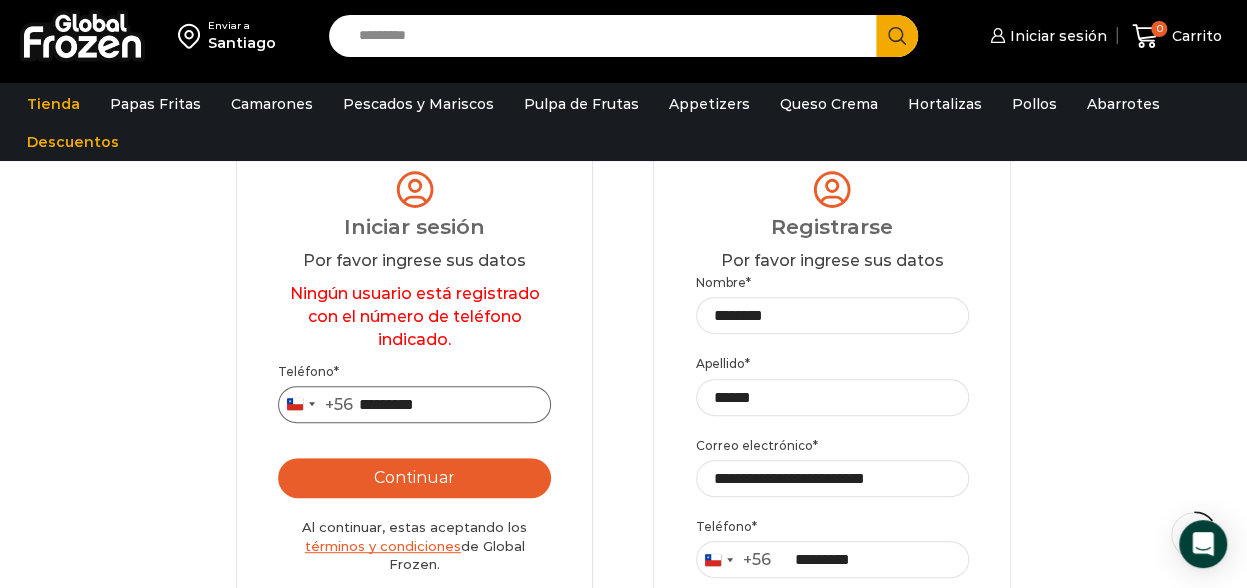 click on "[COUNTRY_CODE] +56 [COUNTRY_CODE] +56 [COUNTRY_CODE] +54 [COUNTRY_CODE] +56 *********" at bounding box center (414, 404) 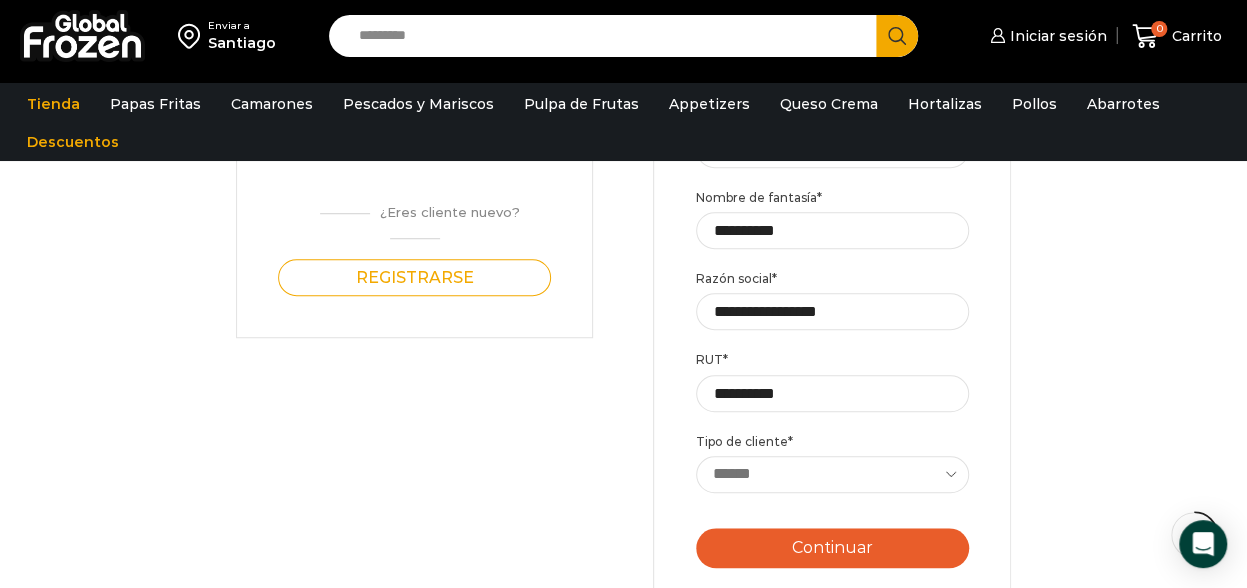 scroll, scrollTop: 500, scrollLeft: 0, axis: vertical 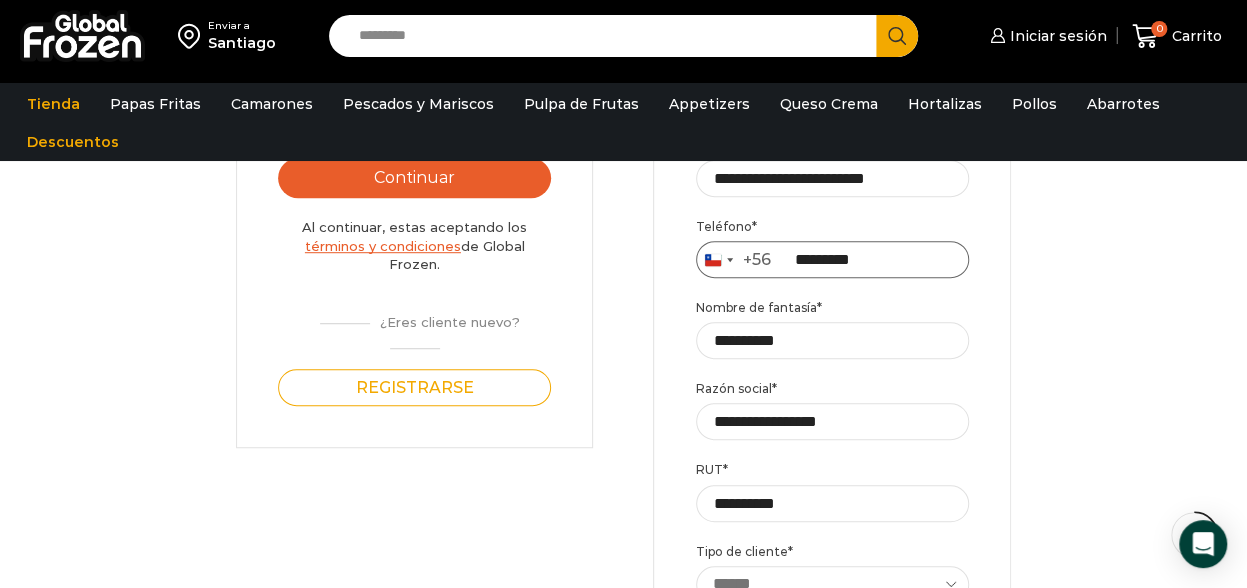 click on "*********" at bounding box center [832, 259] 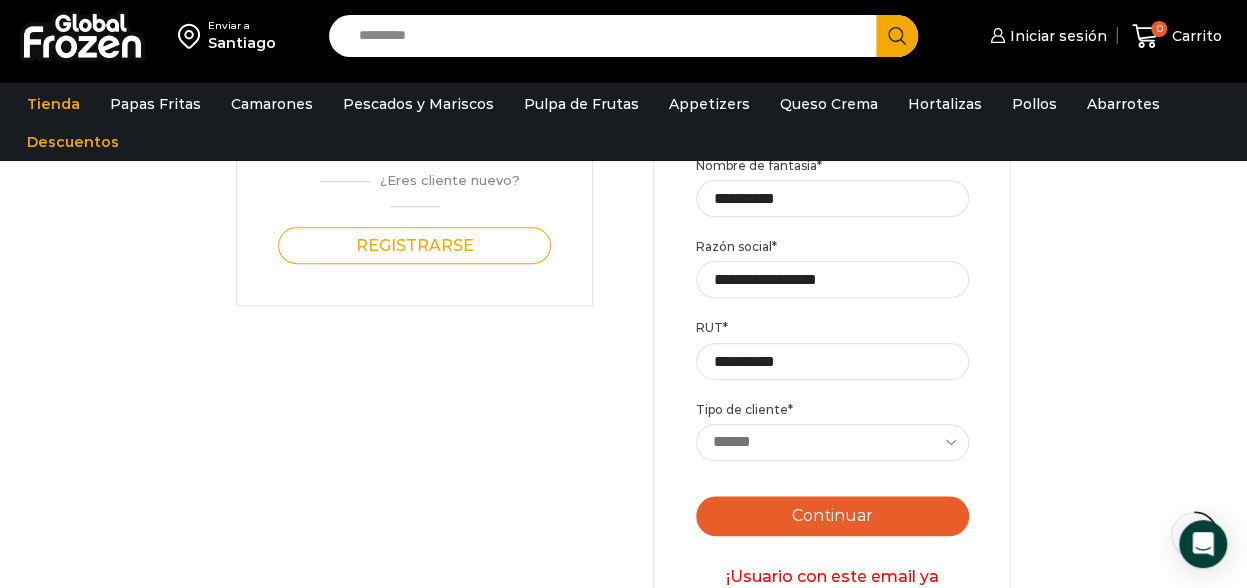 scroll, scrollTop: 600, scrollLeft: 0, axis: vertical 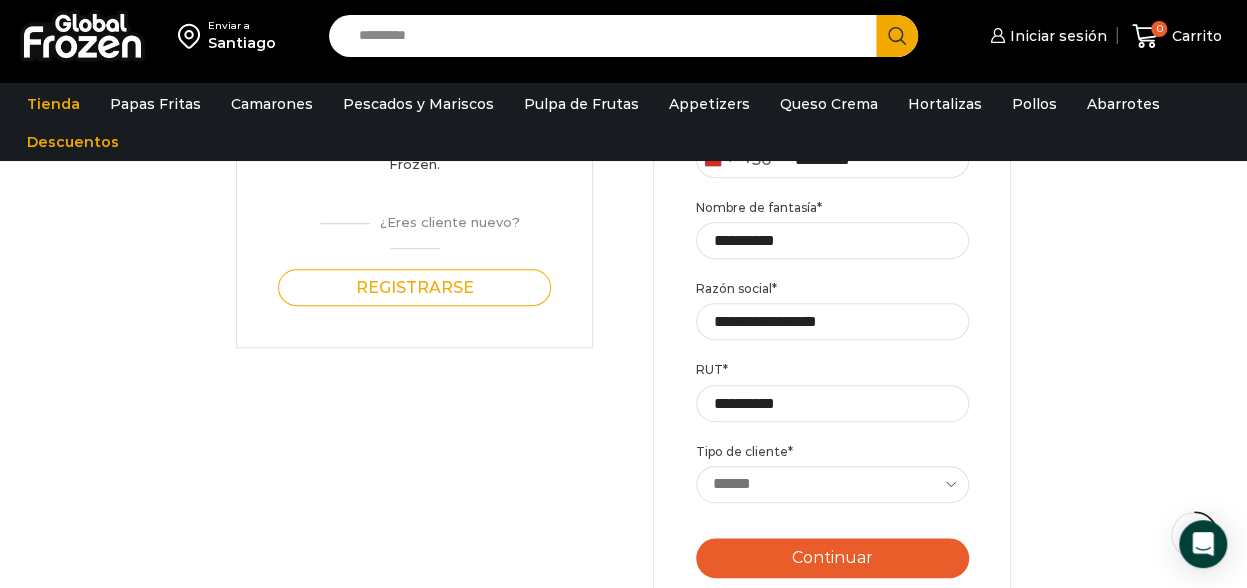 click on "Continuar" at bounding box center [832, 558] 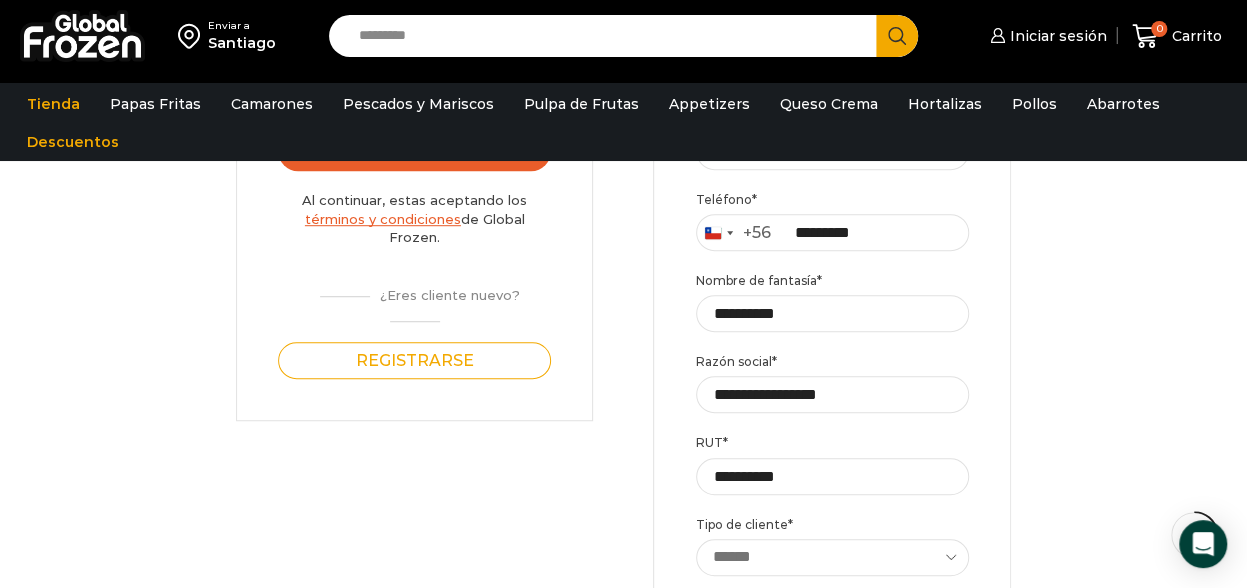 scroll, scrollTop: 300, scrollLeft: 0, axis: vertical 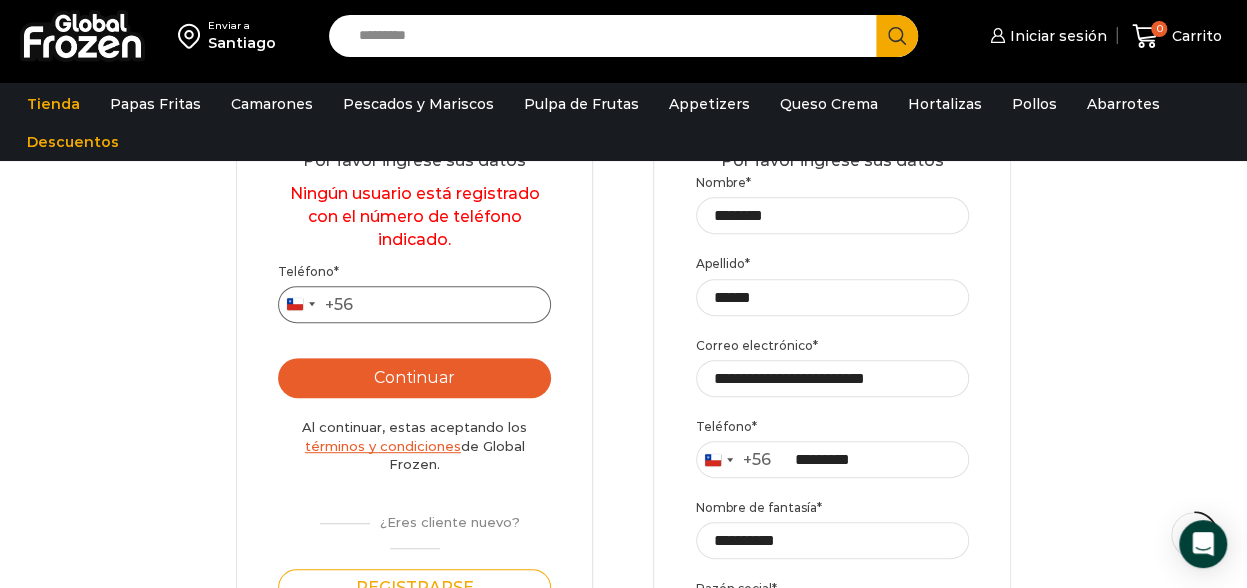 click on "Teléfono
*" at bounding box center (414, 304) 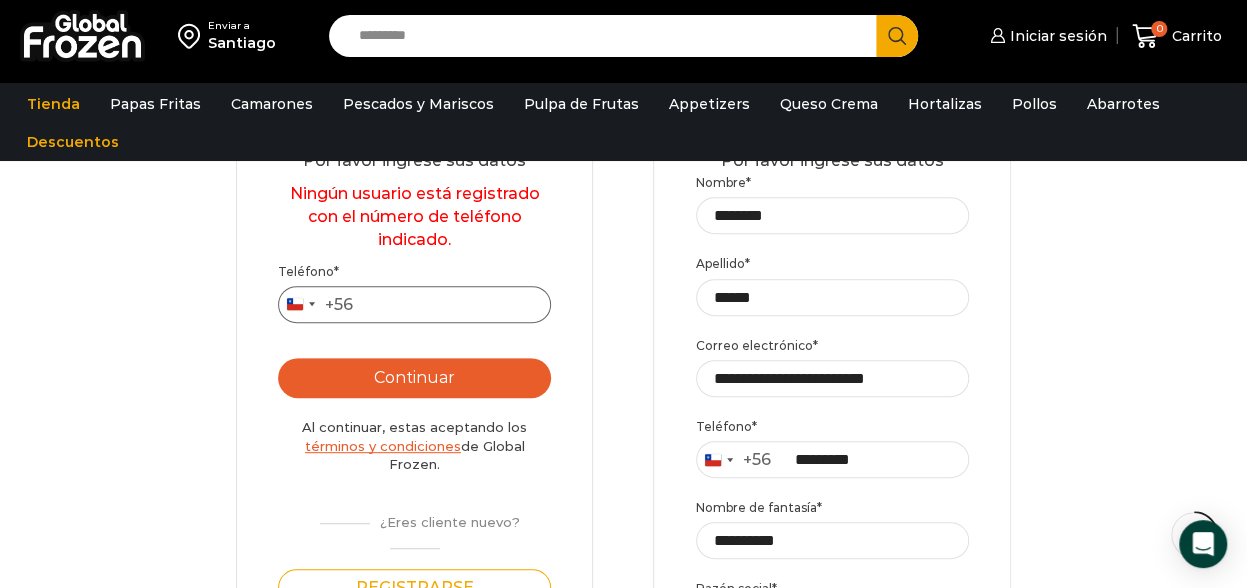paste on "**********" 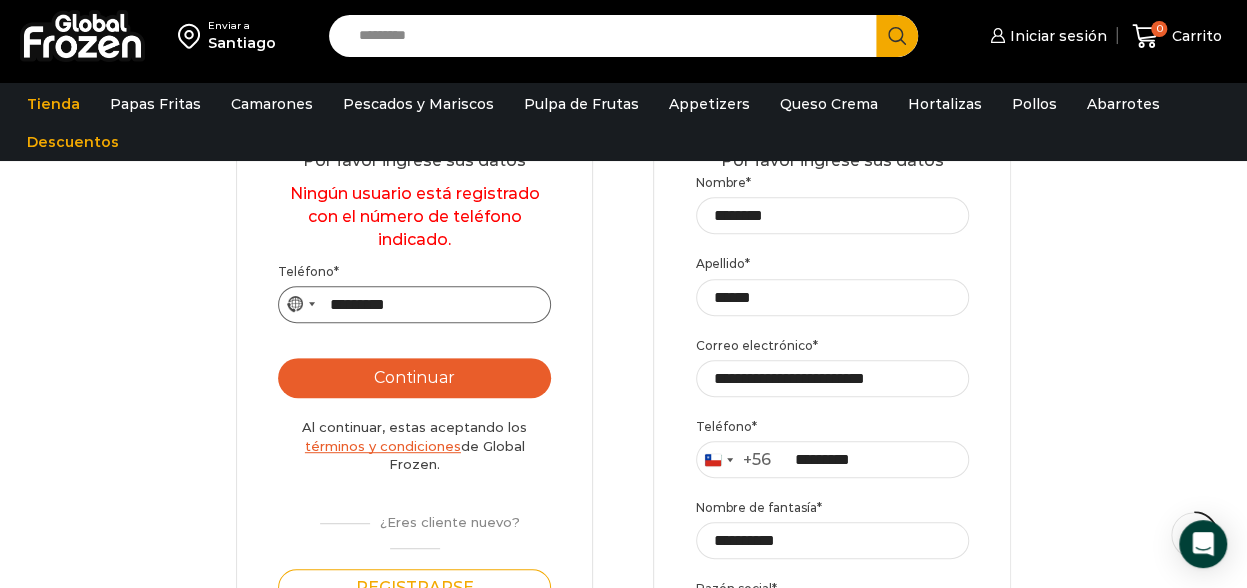 type on "*********" 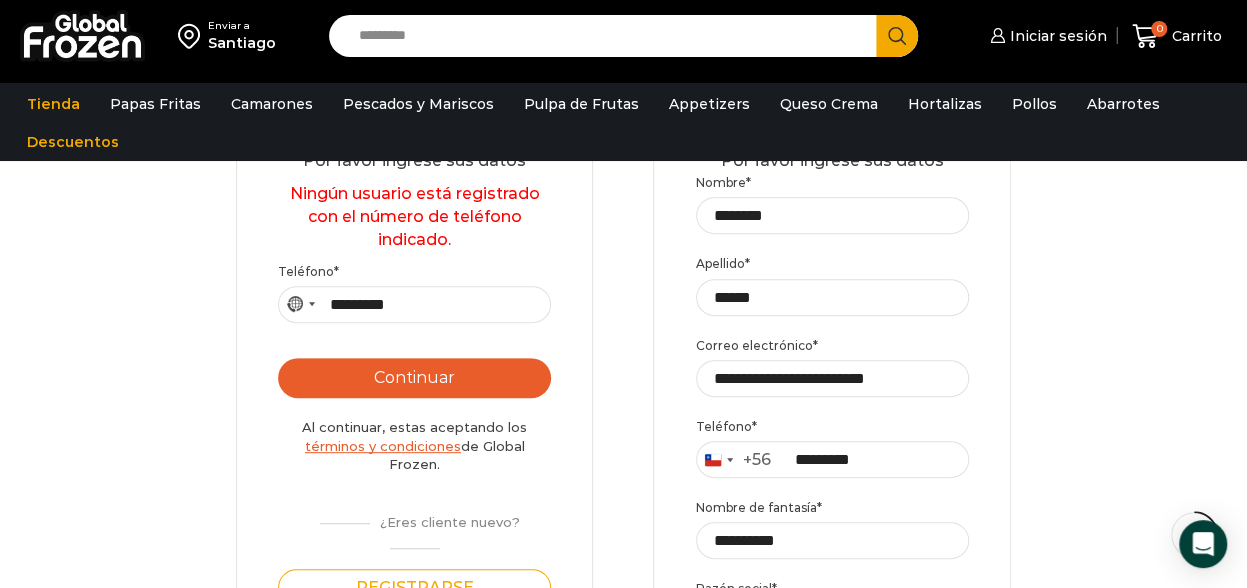 click at bounding box center (312, 304) 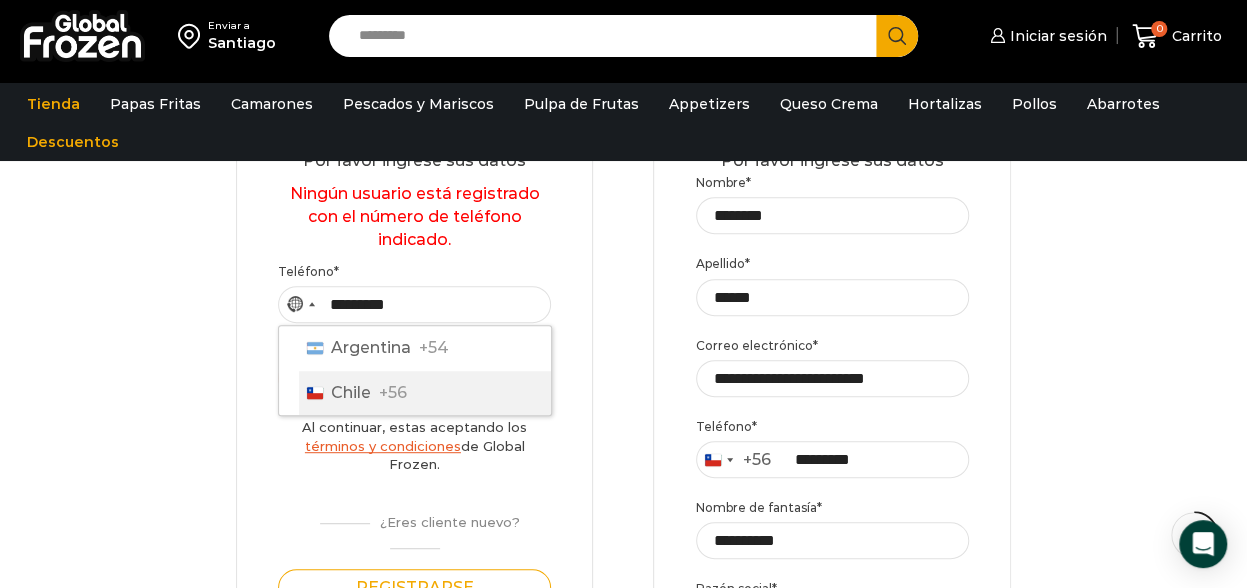 click on "Chile" at bounding box center (351, 393) 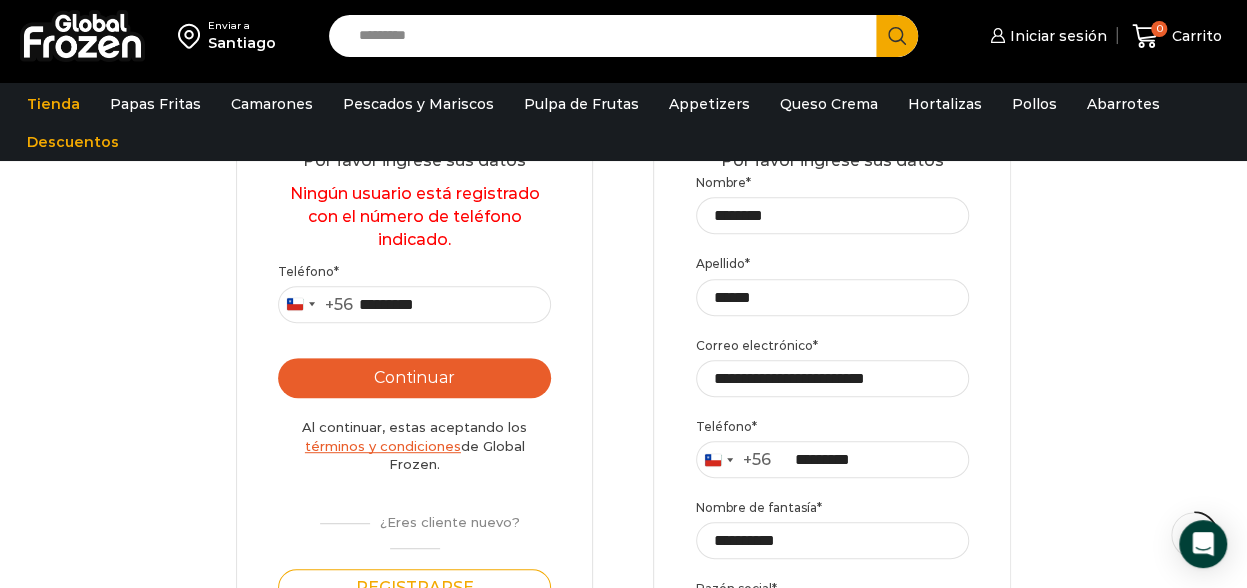 click on "Continuar" at bounding box center [414, 378] 